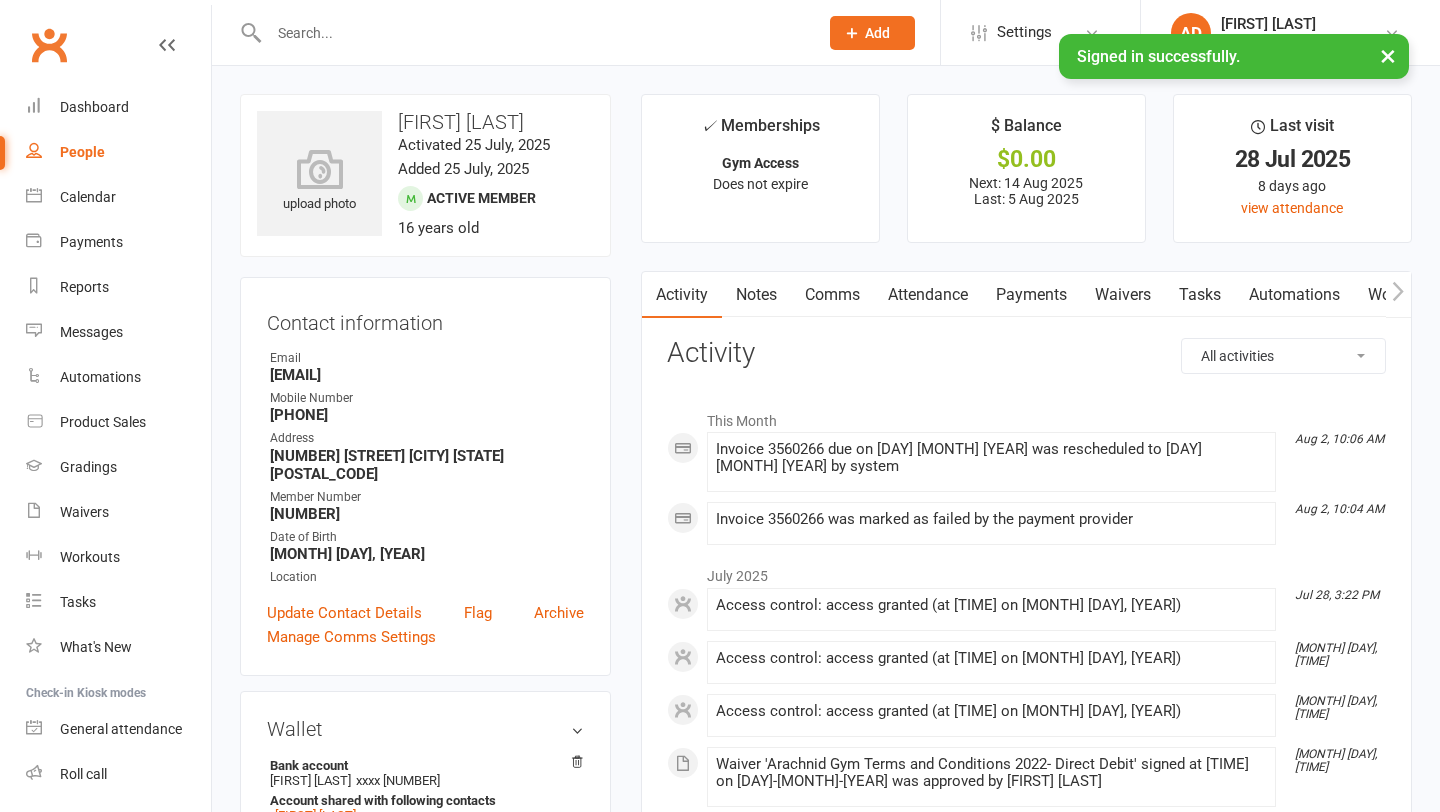 scroll, scrollTop: 0, scrollLeft: 0, axis: both 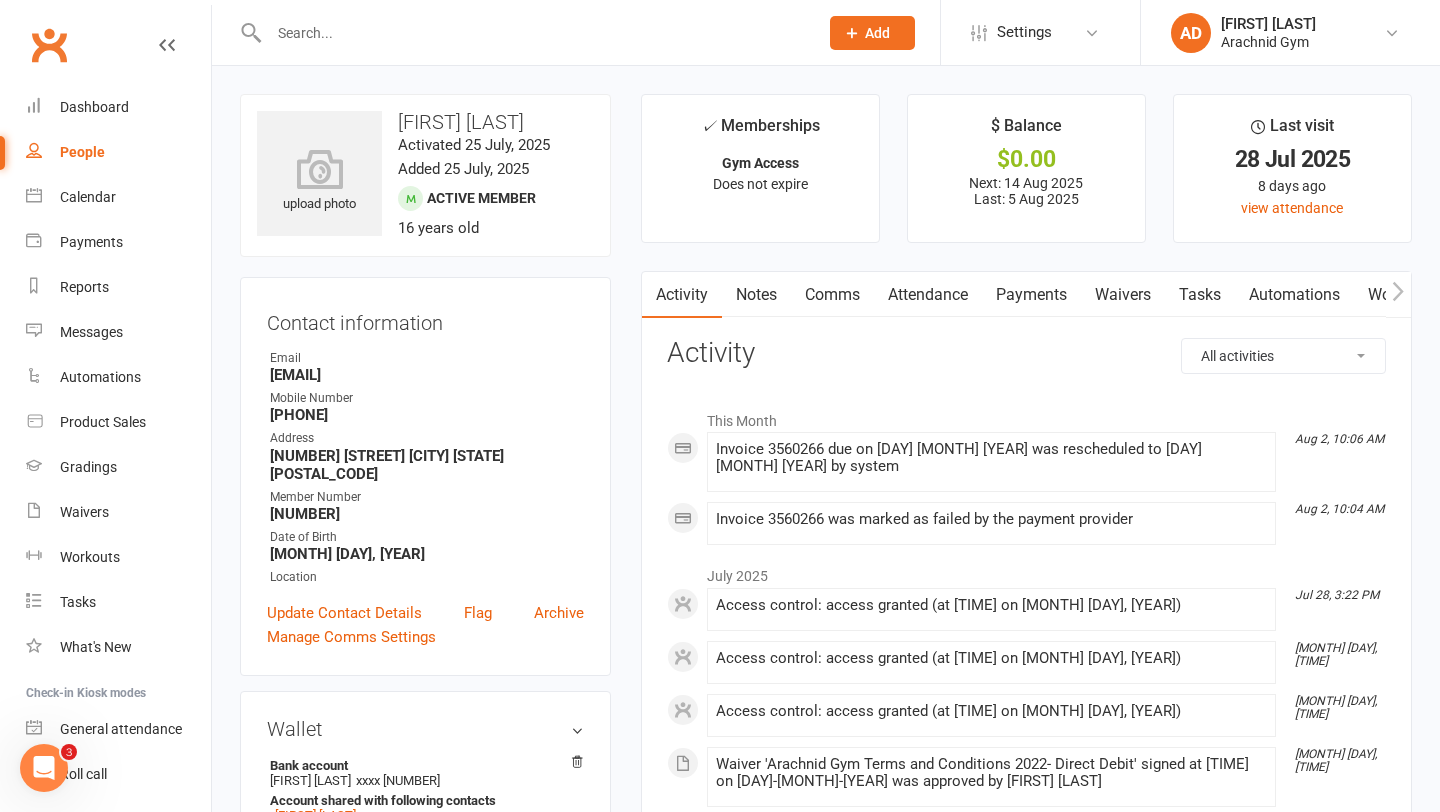click at bounding box center [533, 33] 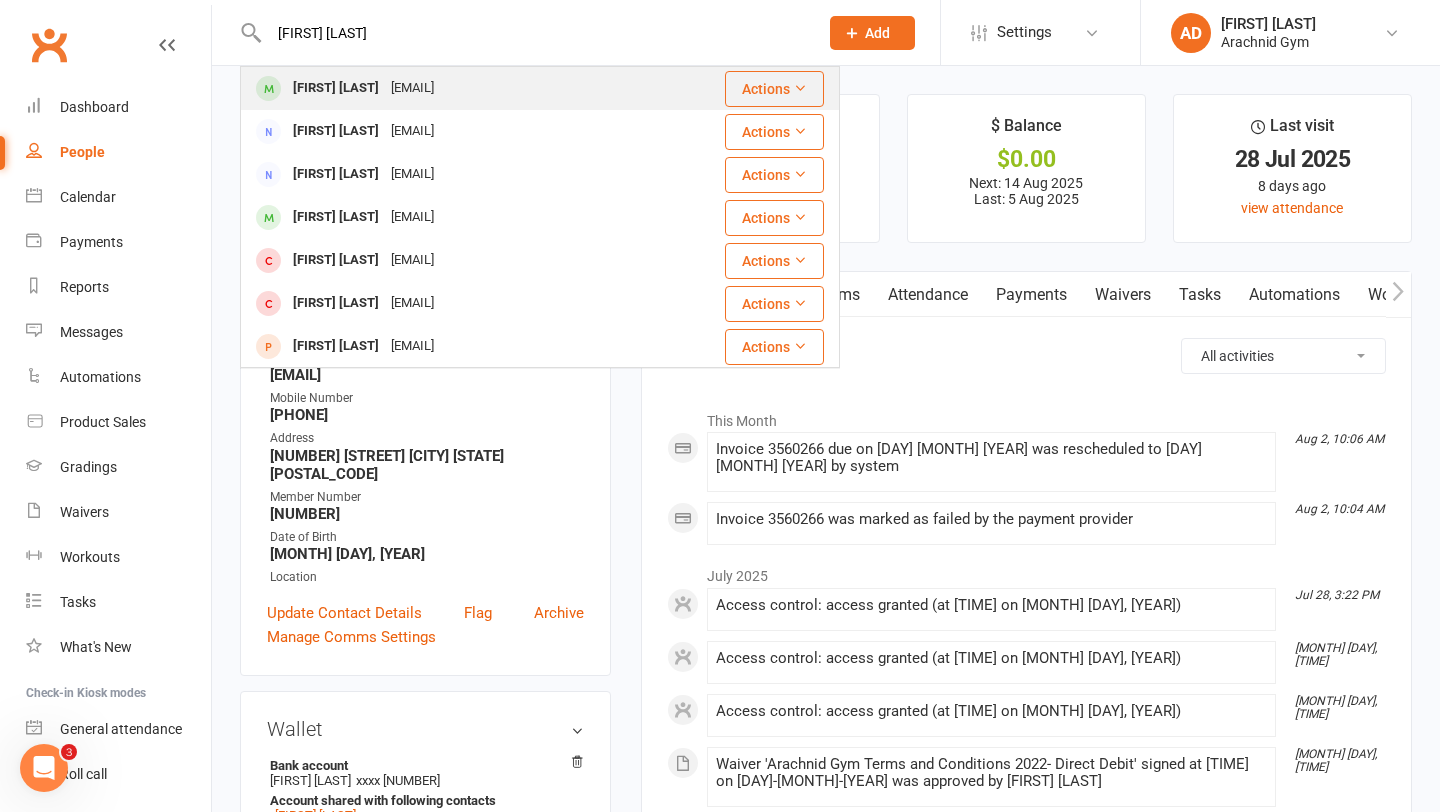 type on "[FIRST] [LAST]" 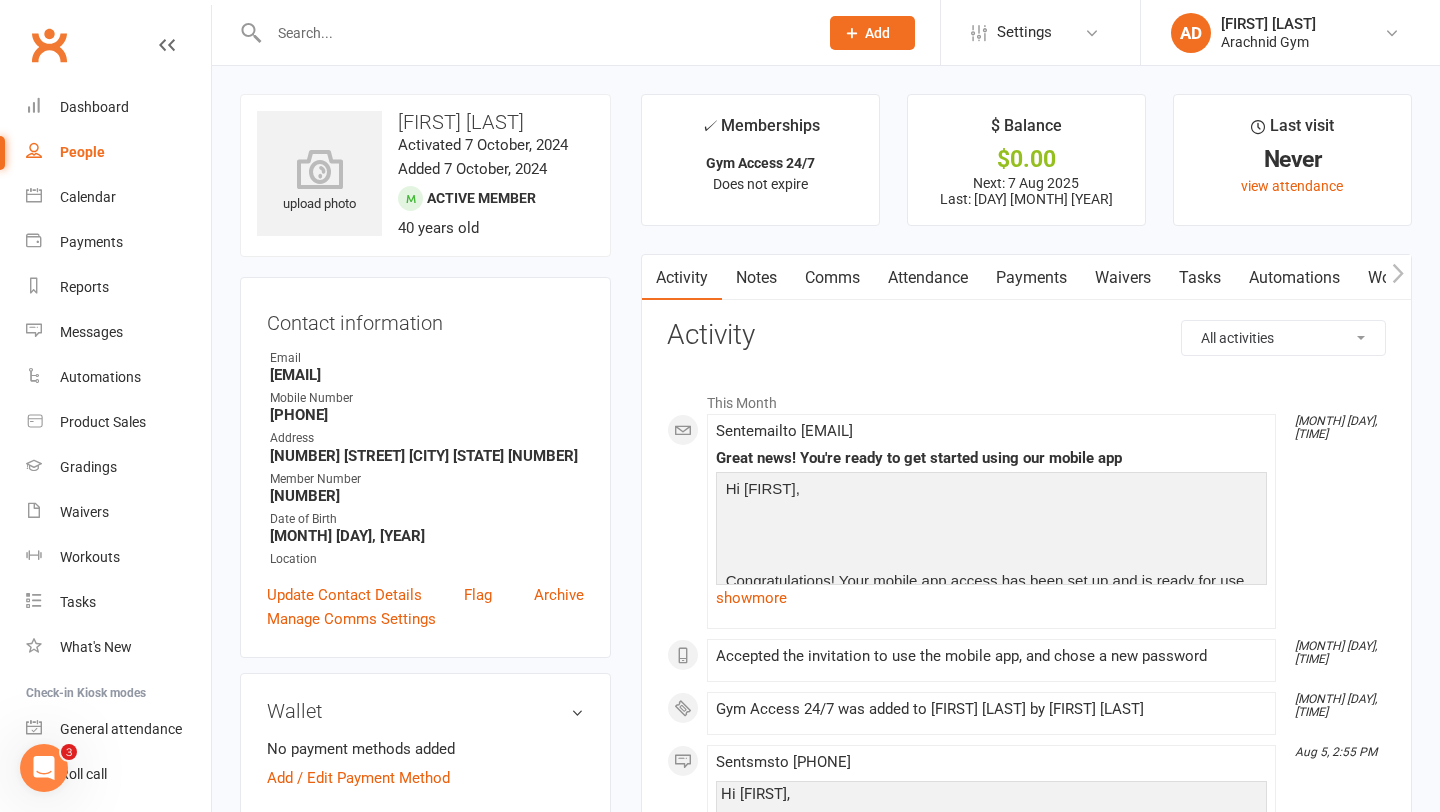 click on "Waivers" at bounding box center [1123, 278] 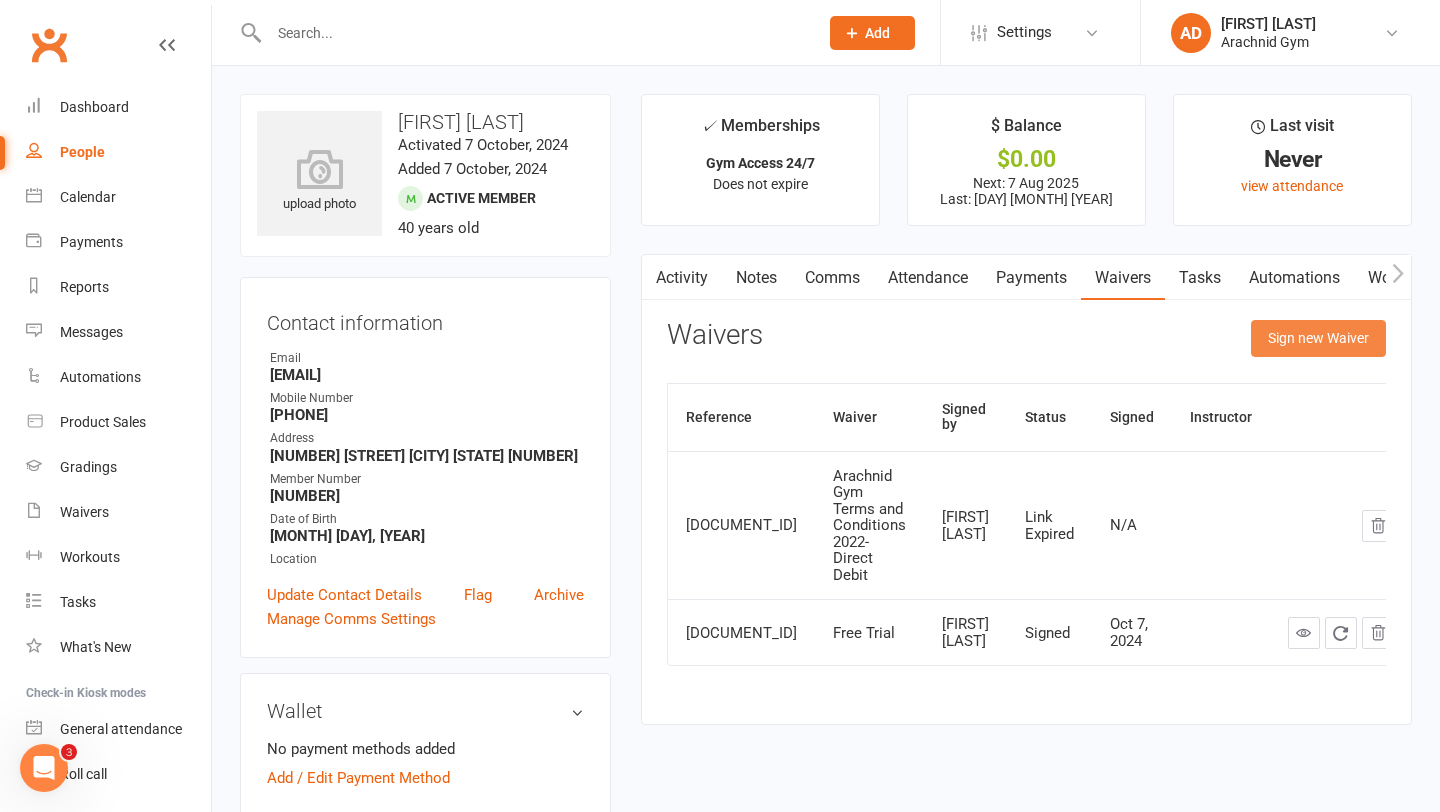 click on "Sign new Waiver" at bounding box center [1318, 338] 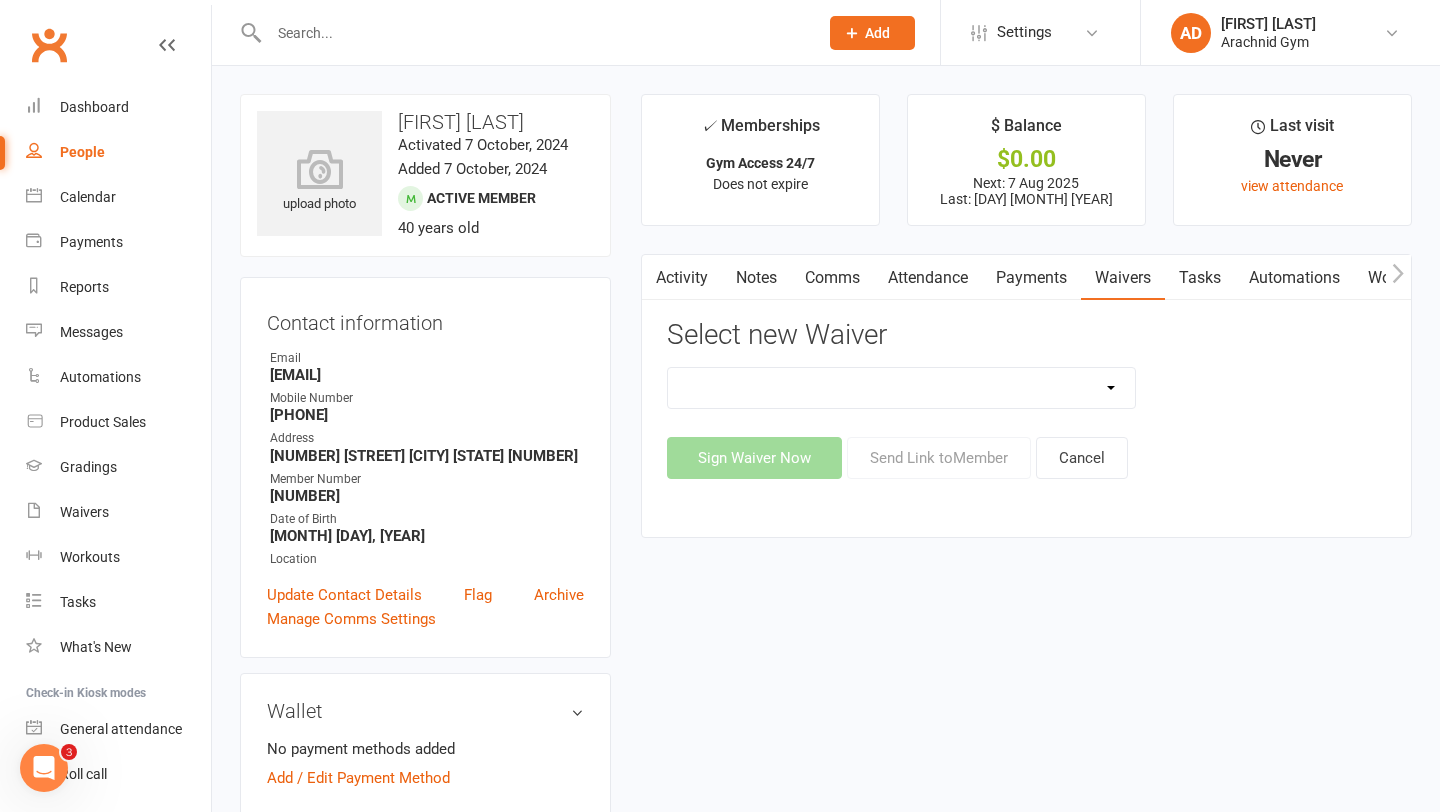 click on "Arachnid Gym Terms and Conditions 2022- Direct Debit Arachnid Gym Terms and Conditions 2022- Direct Debit (2) Arachnid Gym Terms and Conditions 2022- Membership Already set up Arachnid Gym Terms and Conditions 2022- Pre Paid Free Trial Nutrition Program Questionnaire Wallet details for current members" at bounding box center (902, 388) 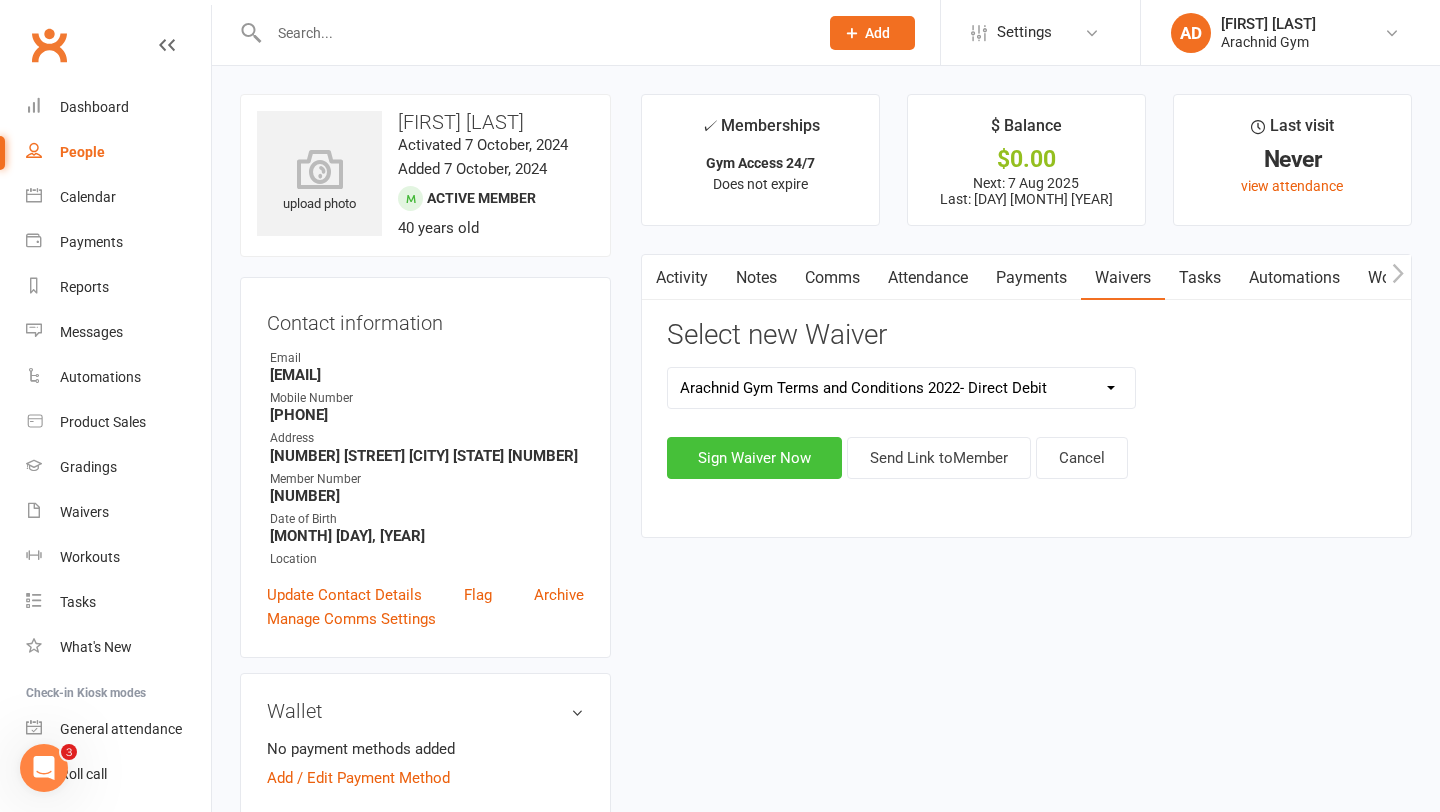 click on "Sign Waiver Now" at bounding box center [754, 458] 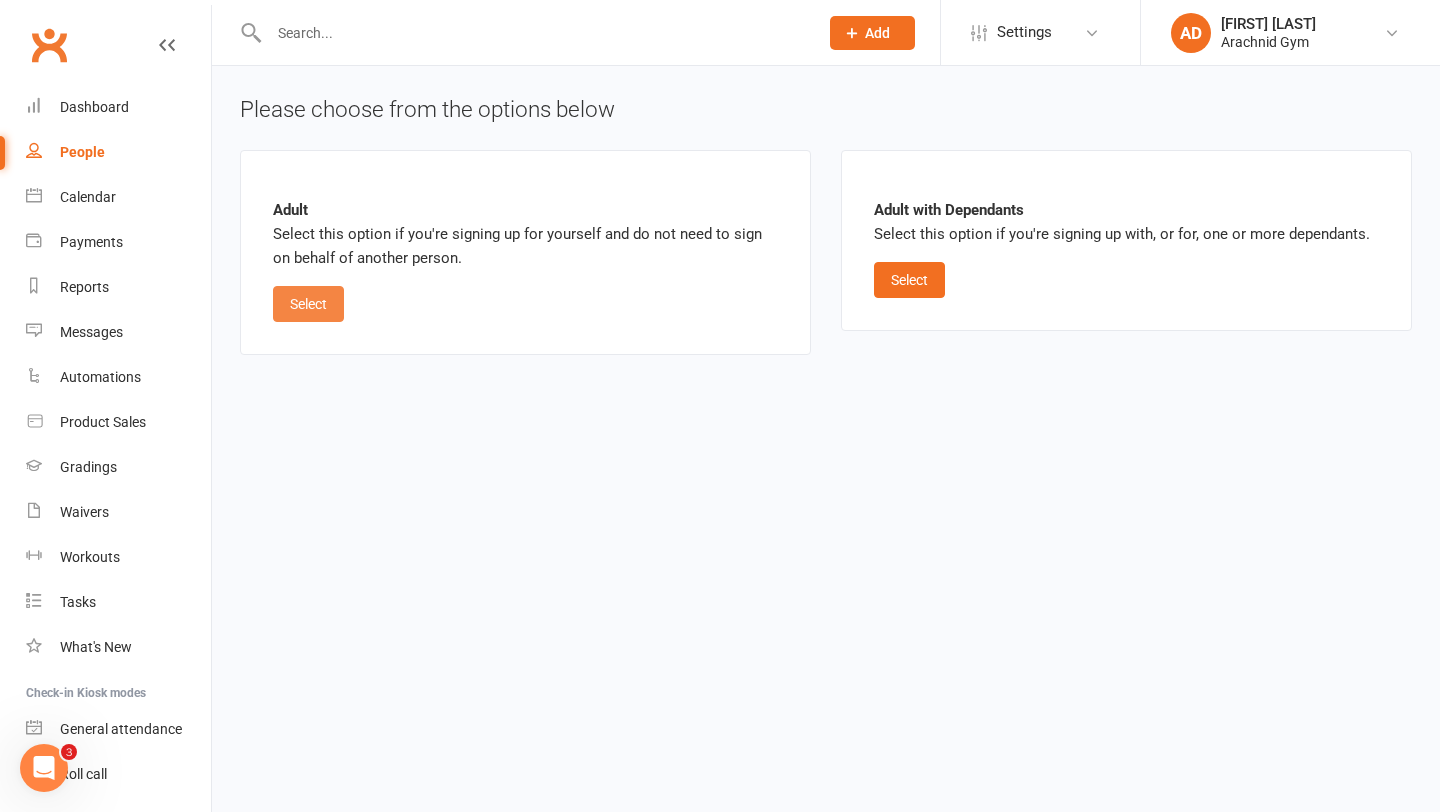 click on "Select" at bounding box center (308, 304) 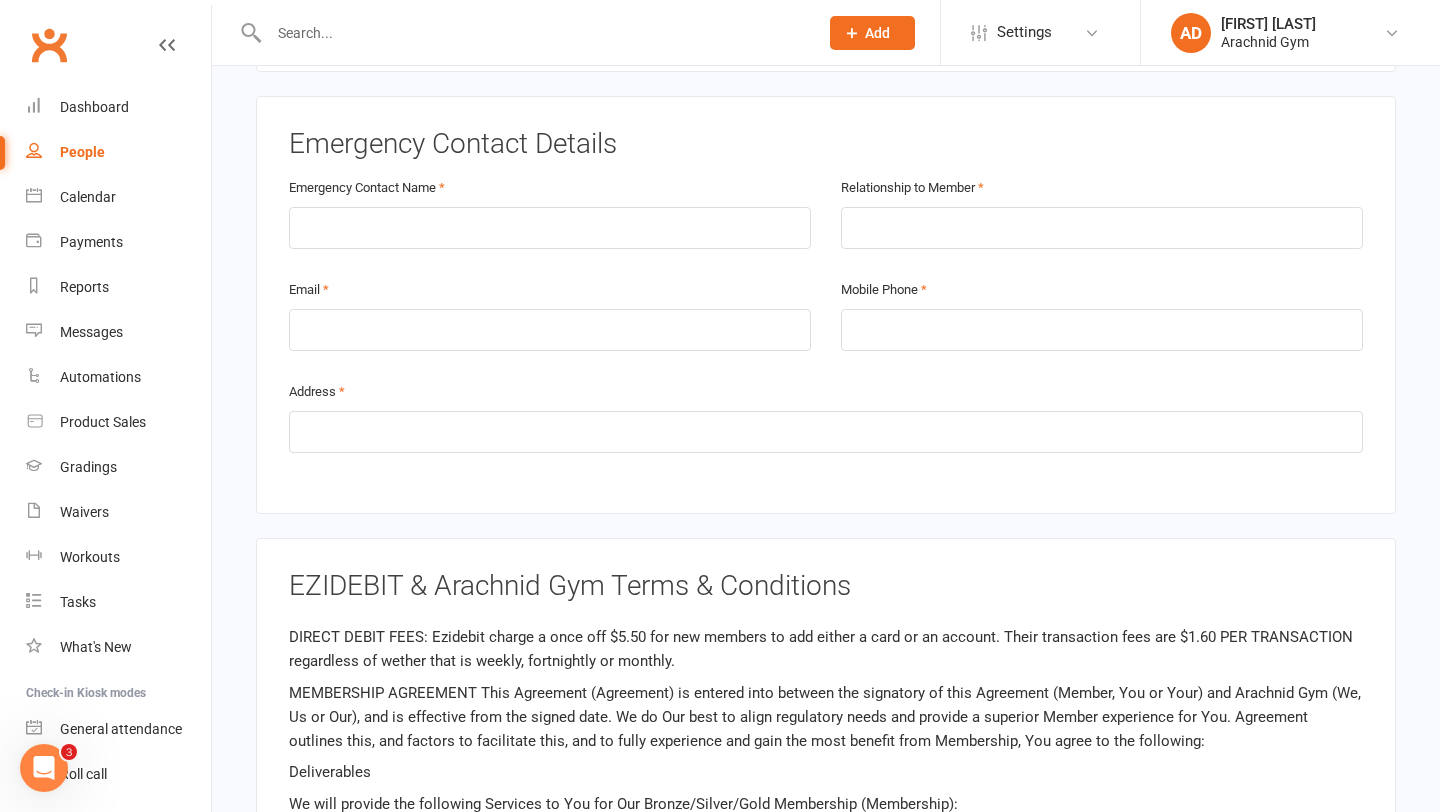 scroll, scrollTop: 1292, scrollLeft: 0, axis: vertical 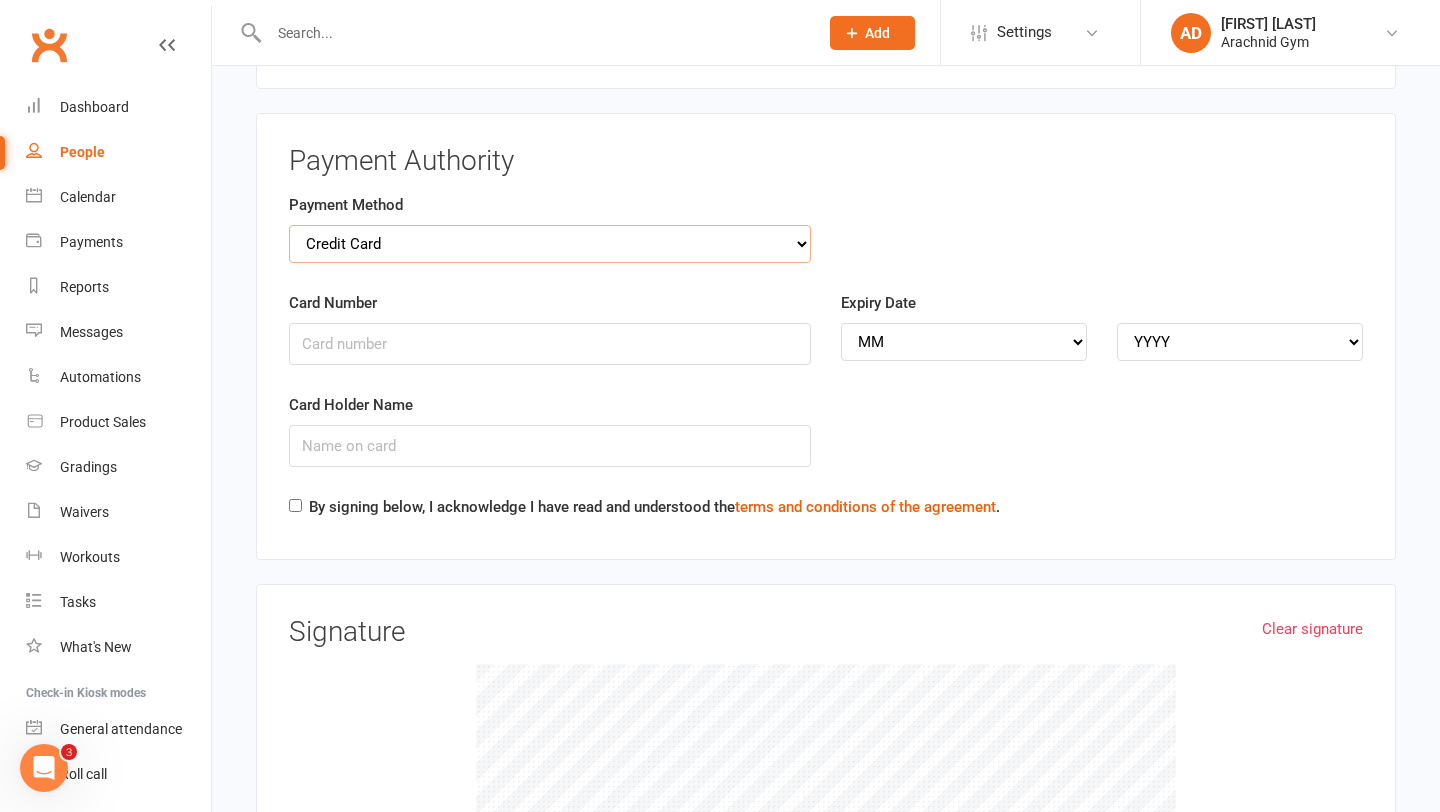 click on "Credit Card Bank Account" at bounding box center (550, 244) 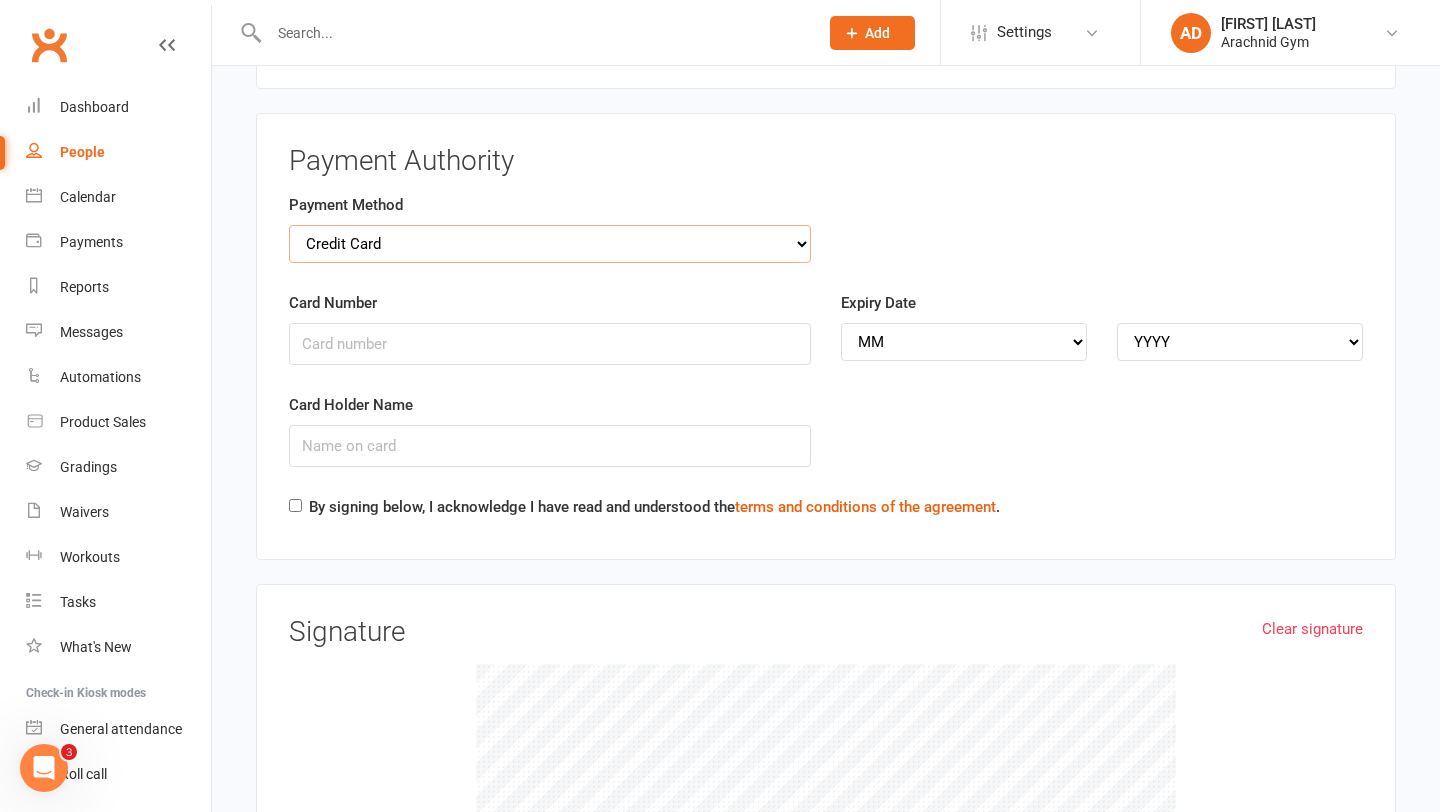 click on "Credit Card Bank Account" at bounding box center [550, 244] 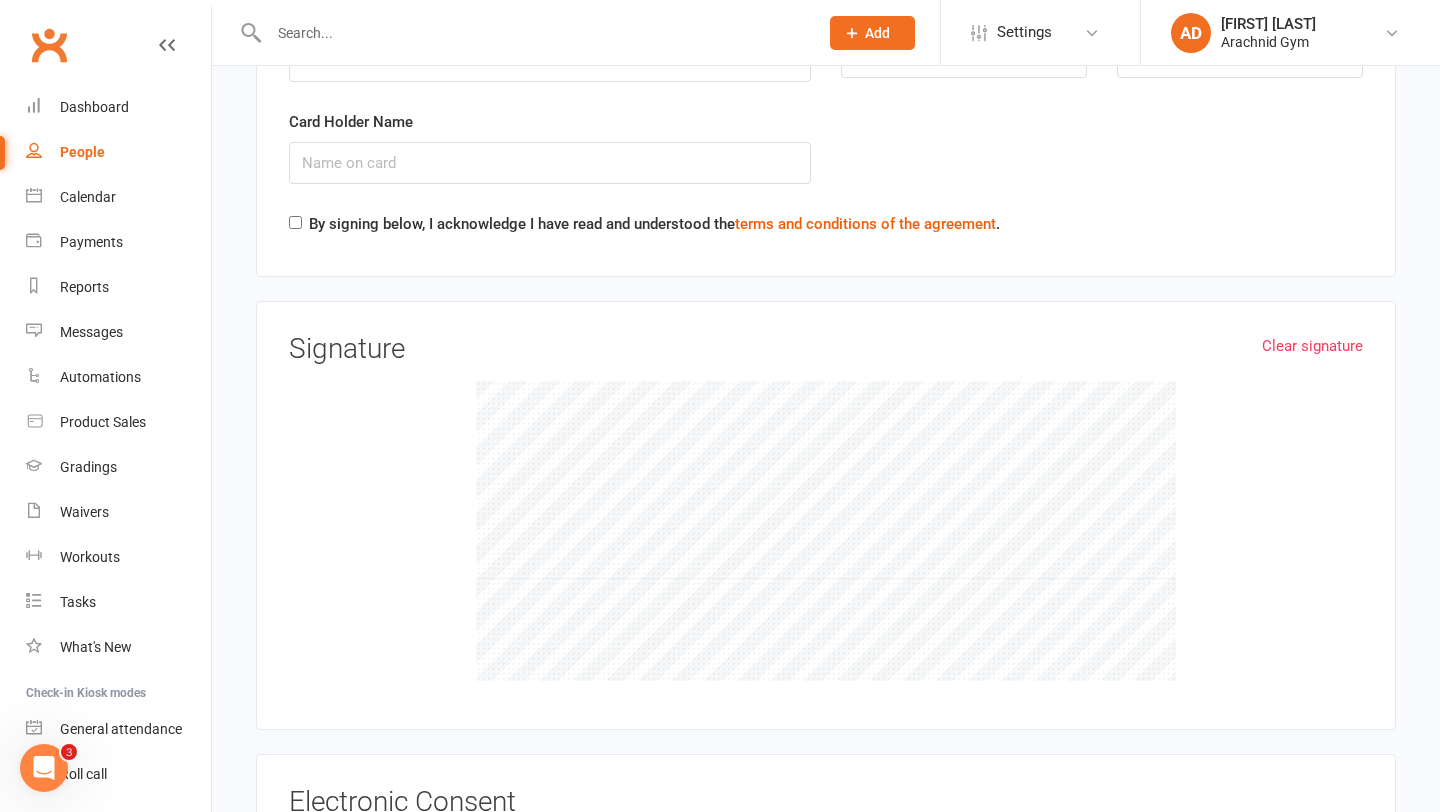 scroll, scrollTop: 2449, scrollLeft: 0, axis: vertical 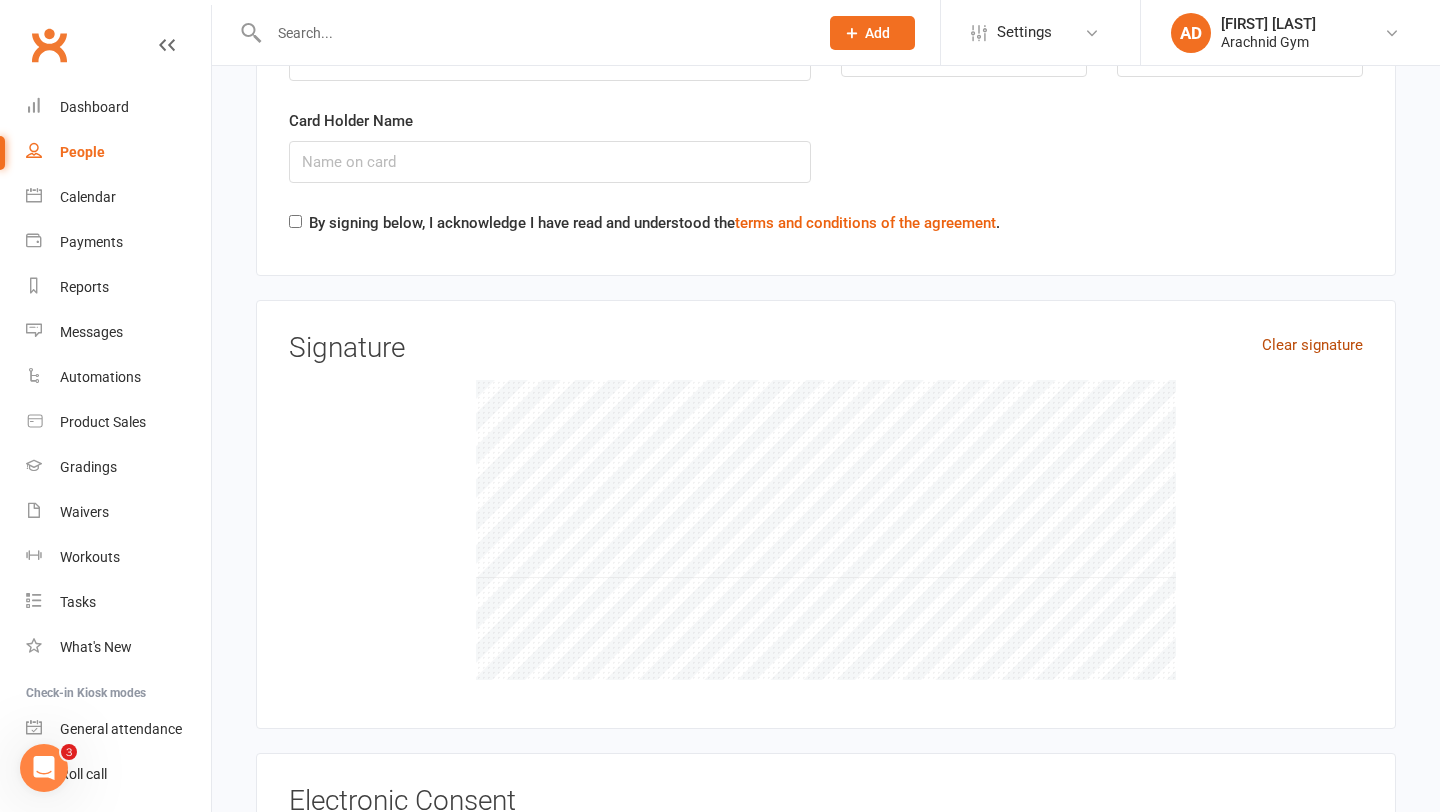 click on "Clear signature" at bounding box center (1312, 345) 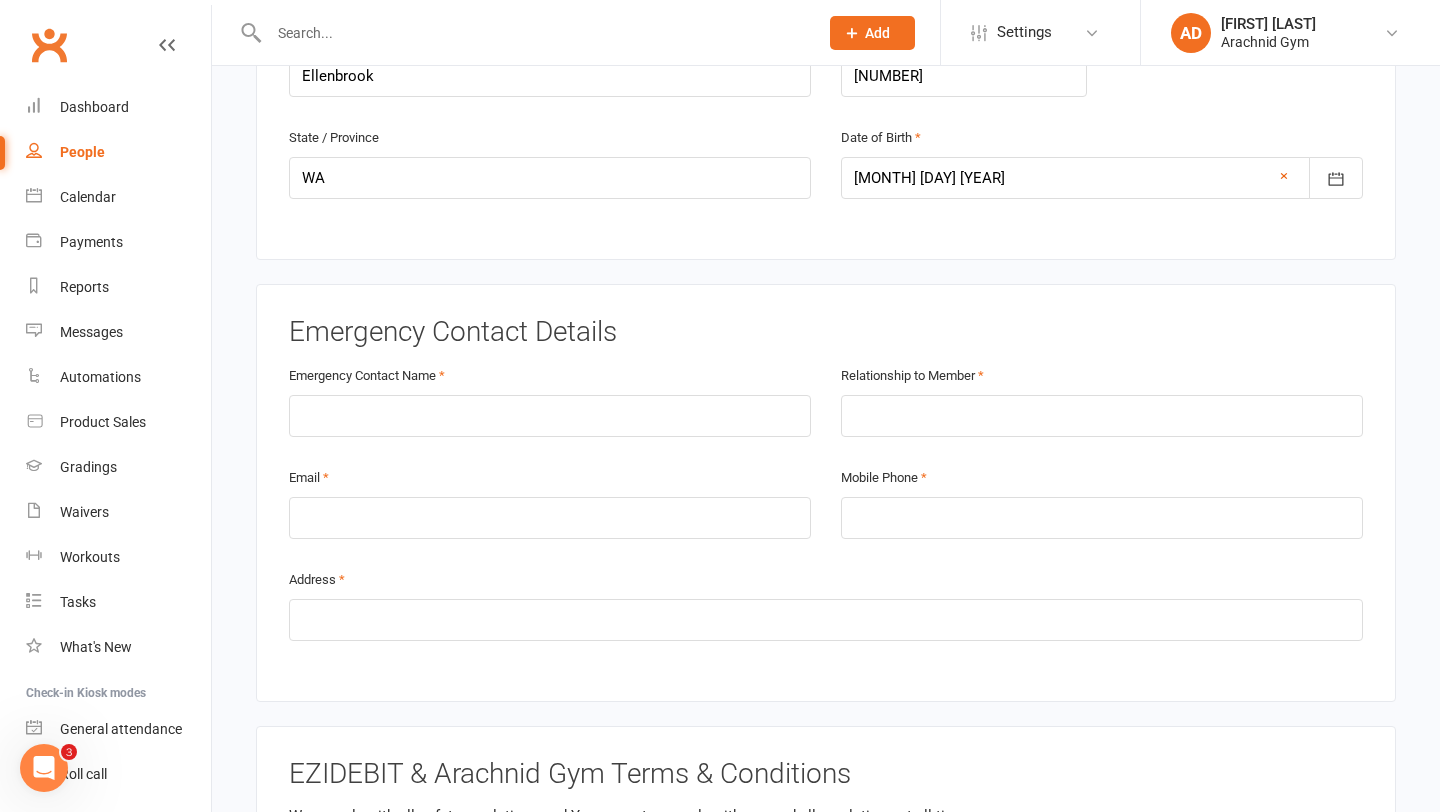 scroll, scrollTop: 902, scrollLeft: 0, axis: vertical 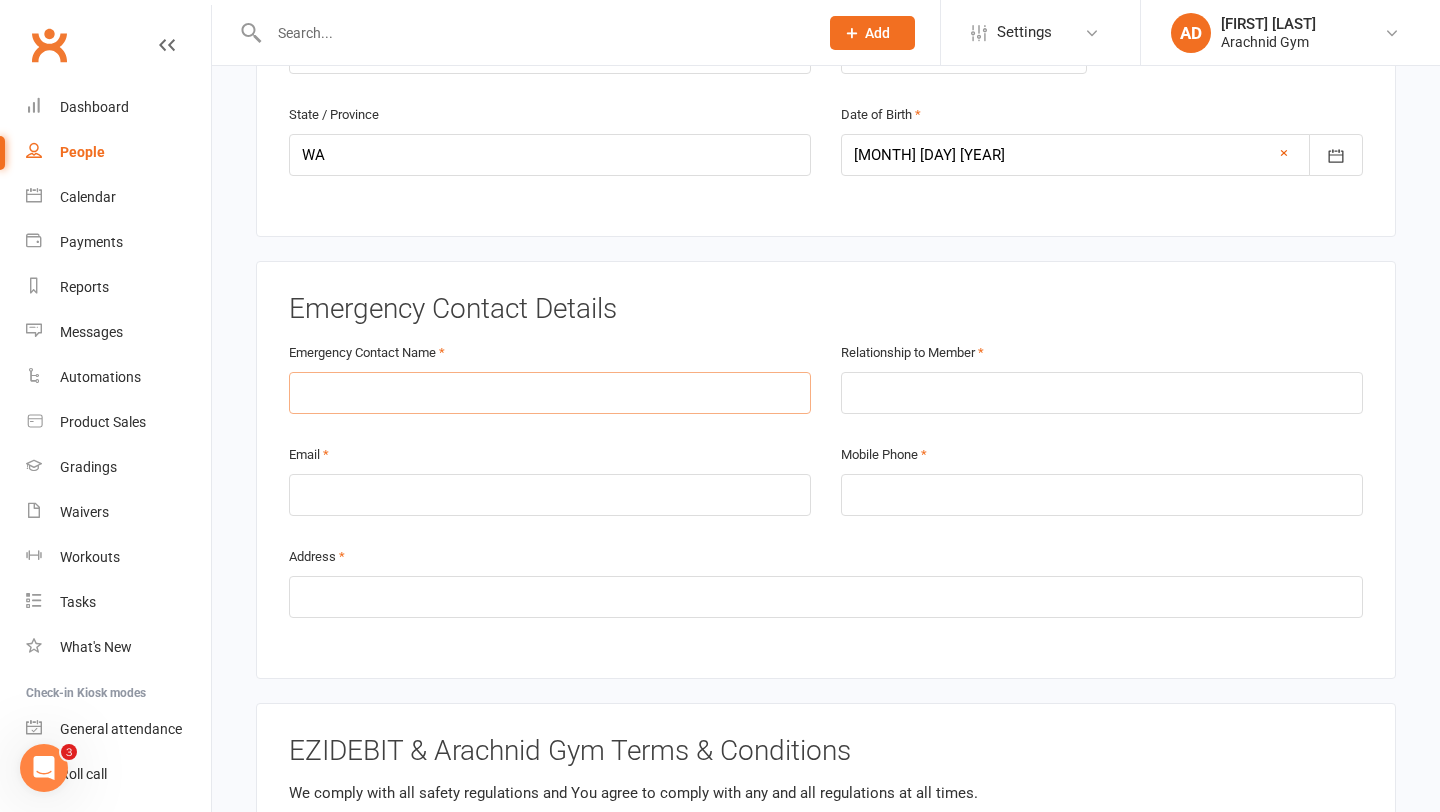 click at bounding box center [550, 393] 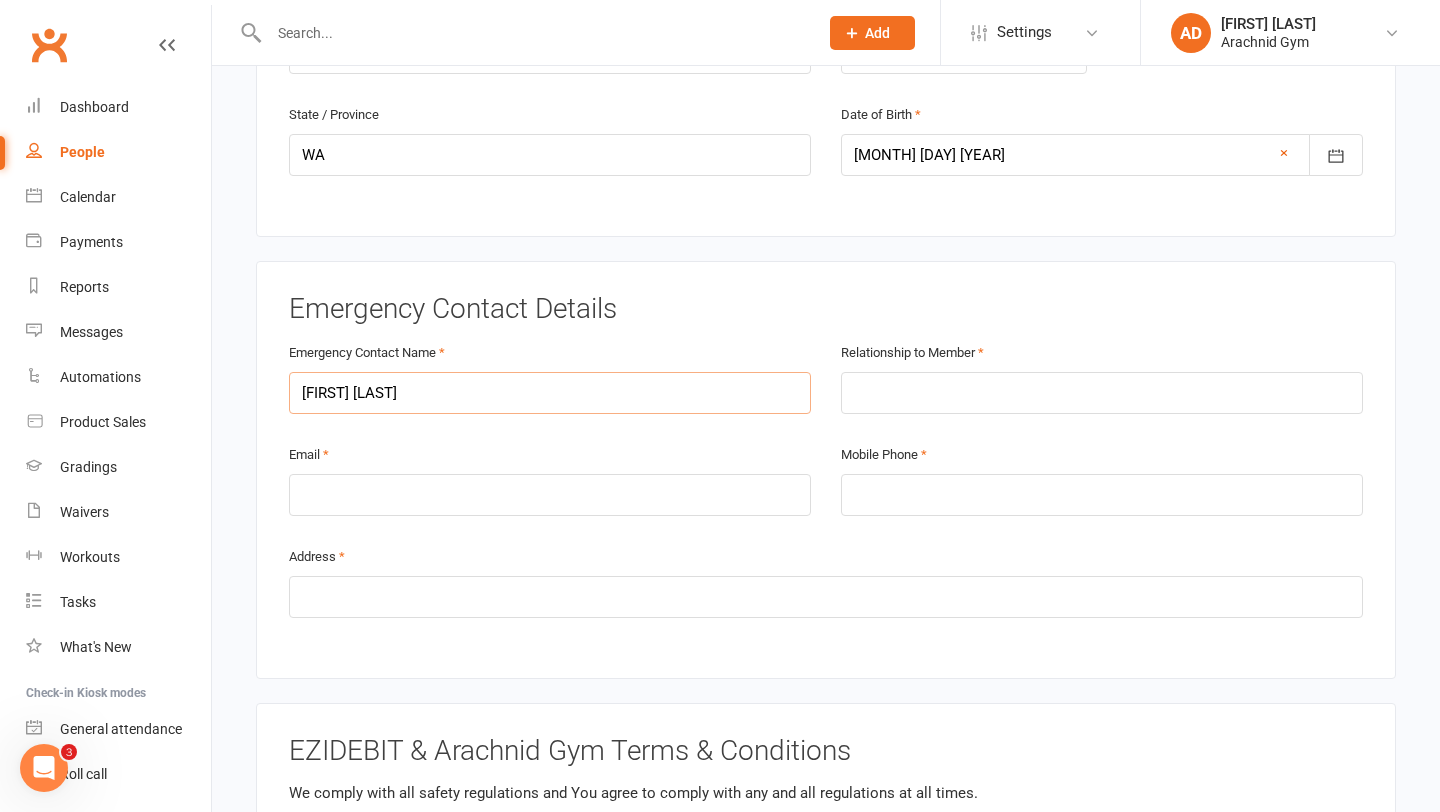 type on "[FIRST] [LAST]" 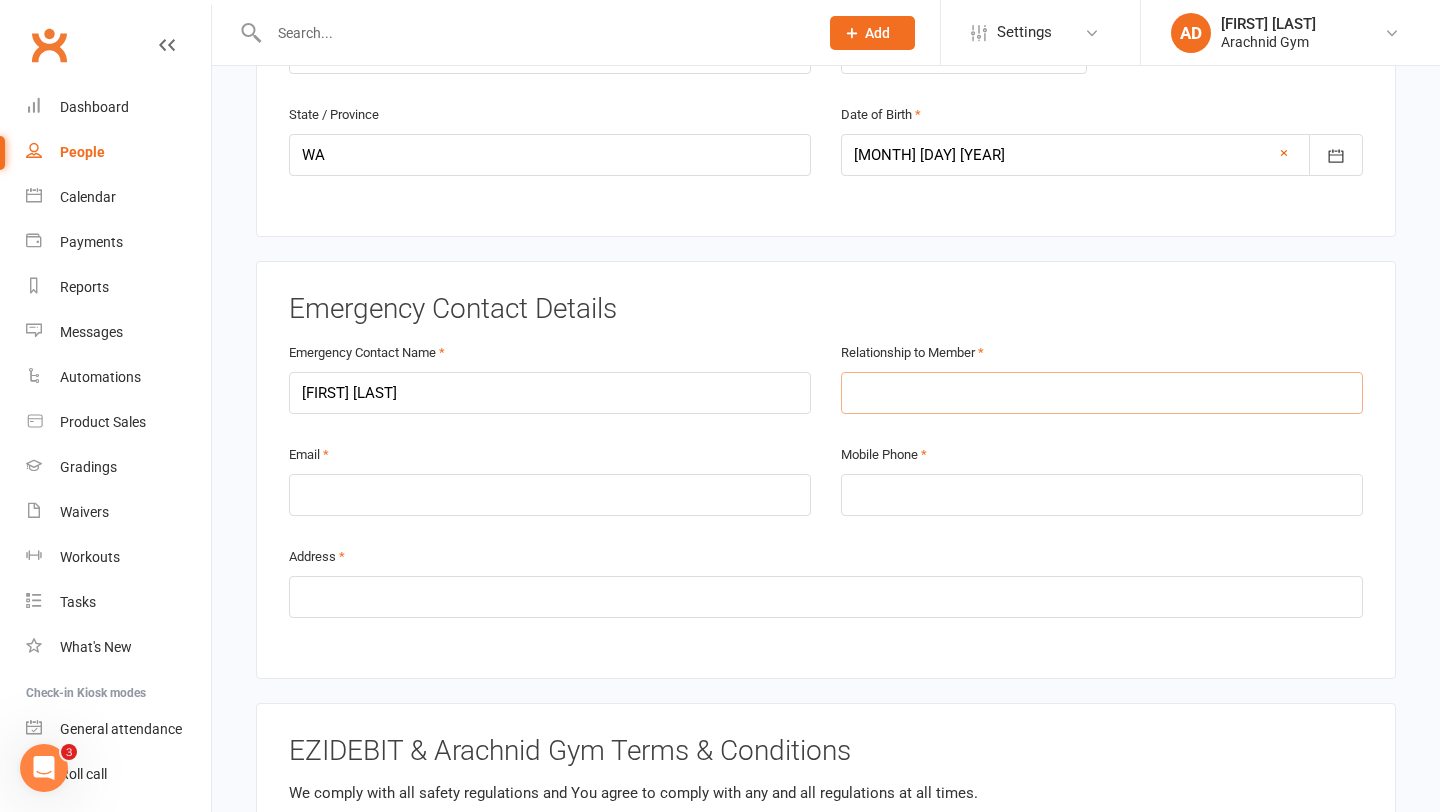 click at bounding box center [1102, 393] 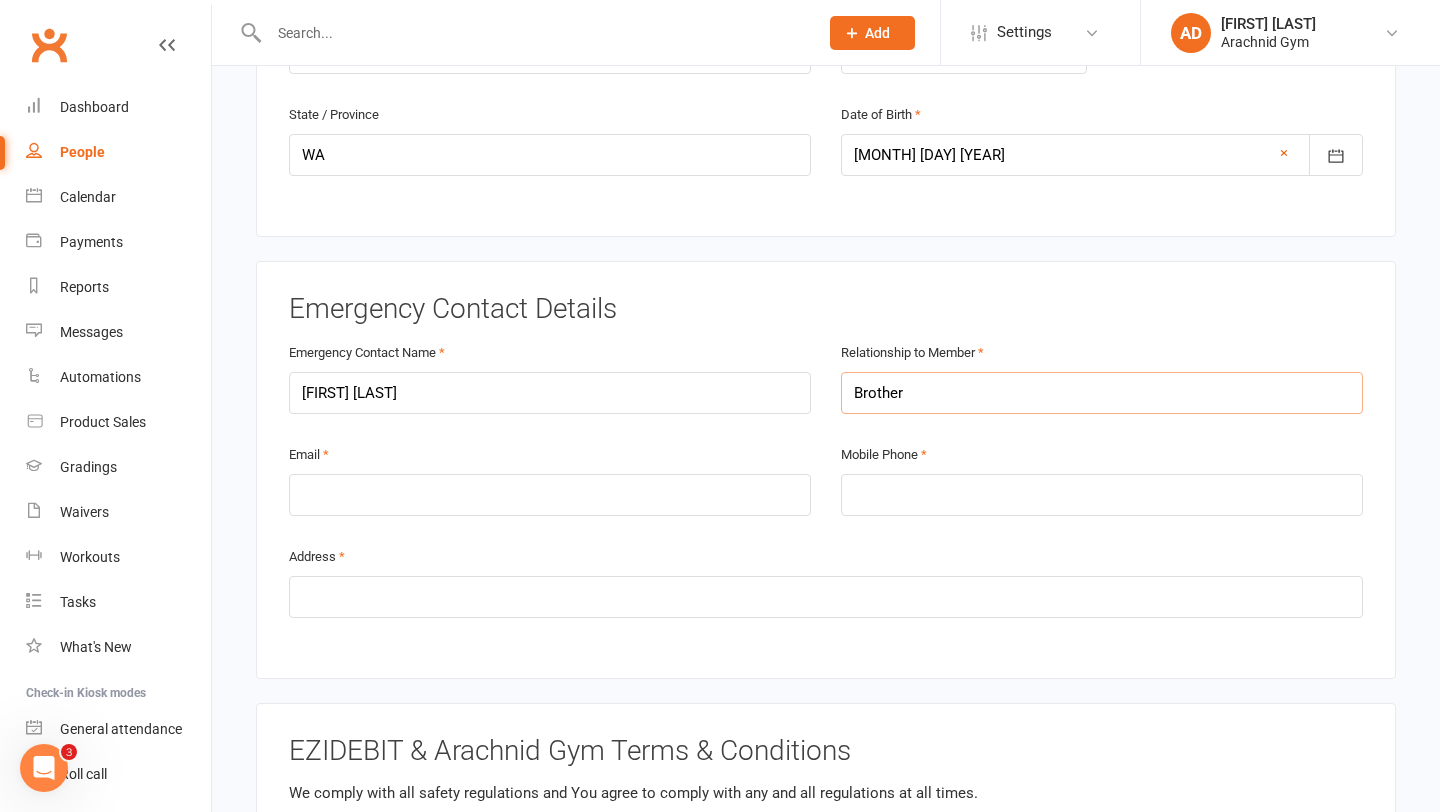 type on "Brother" 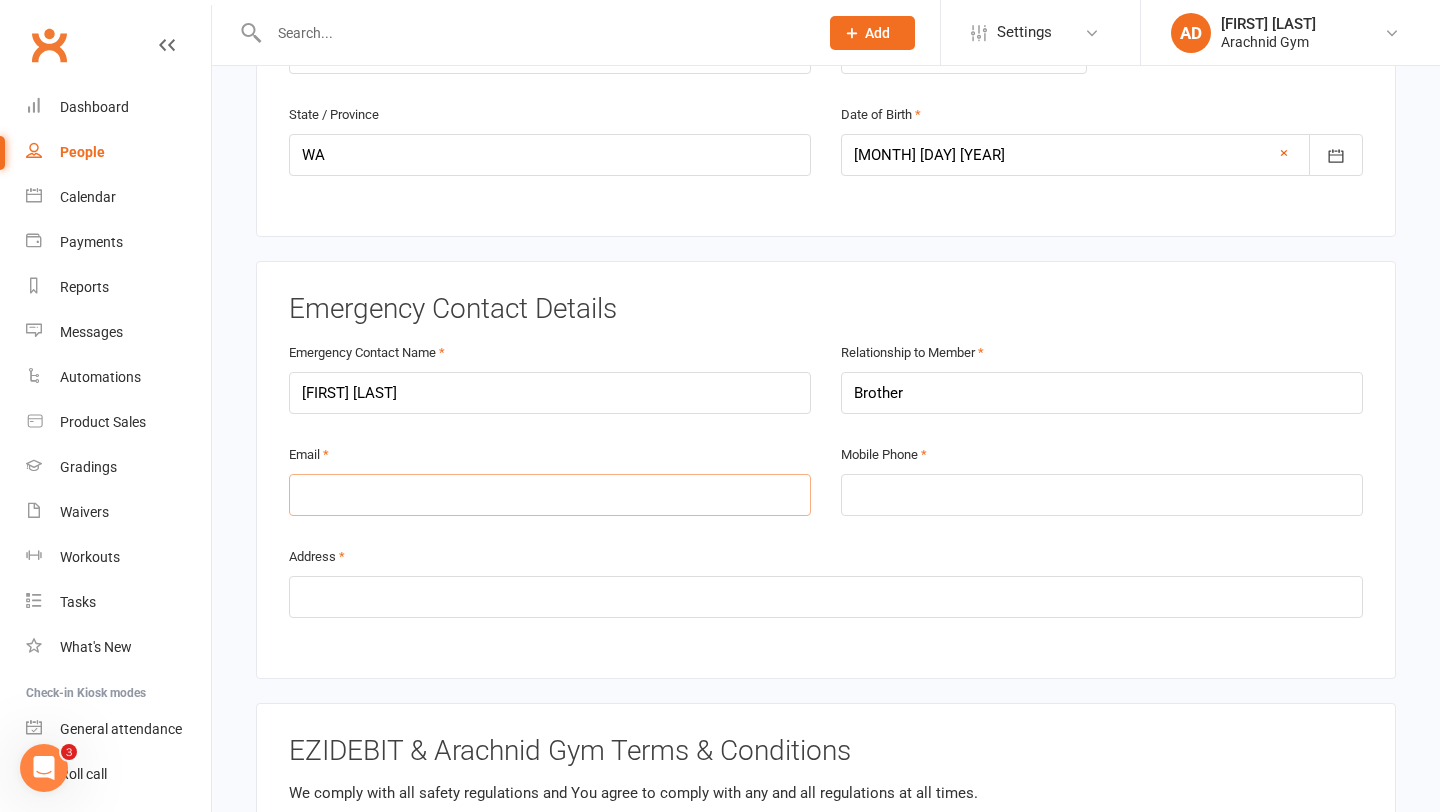 click at bounding box center [550, 495] 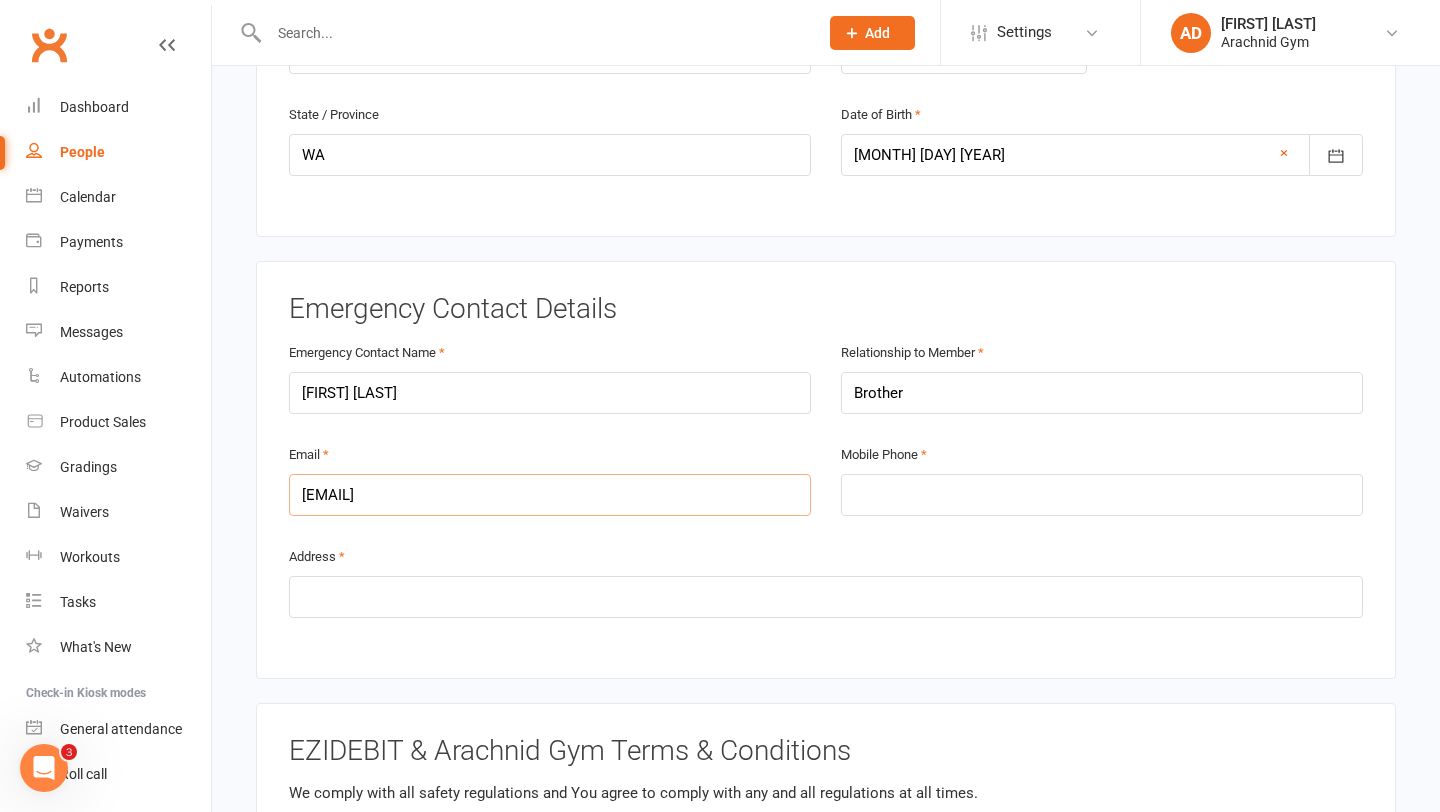 type on "[EMAIL]" 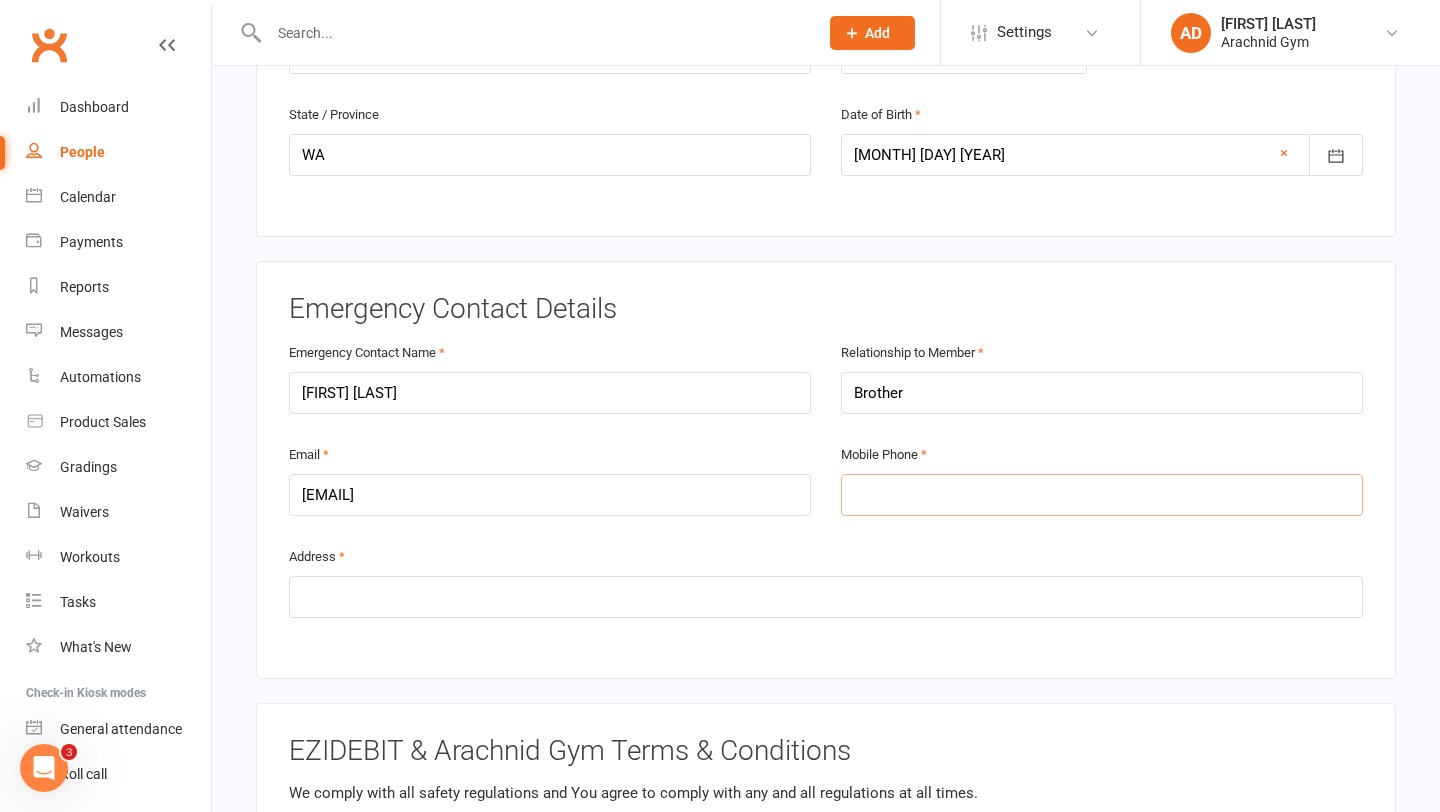 click at bounding box center (1102, 495) 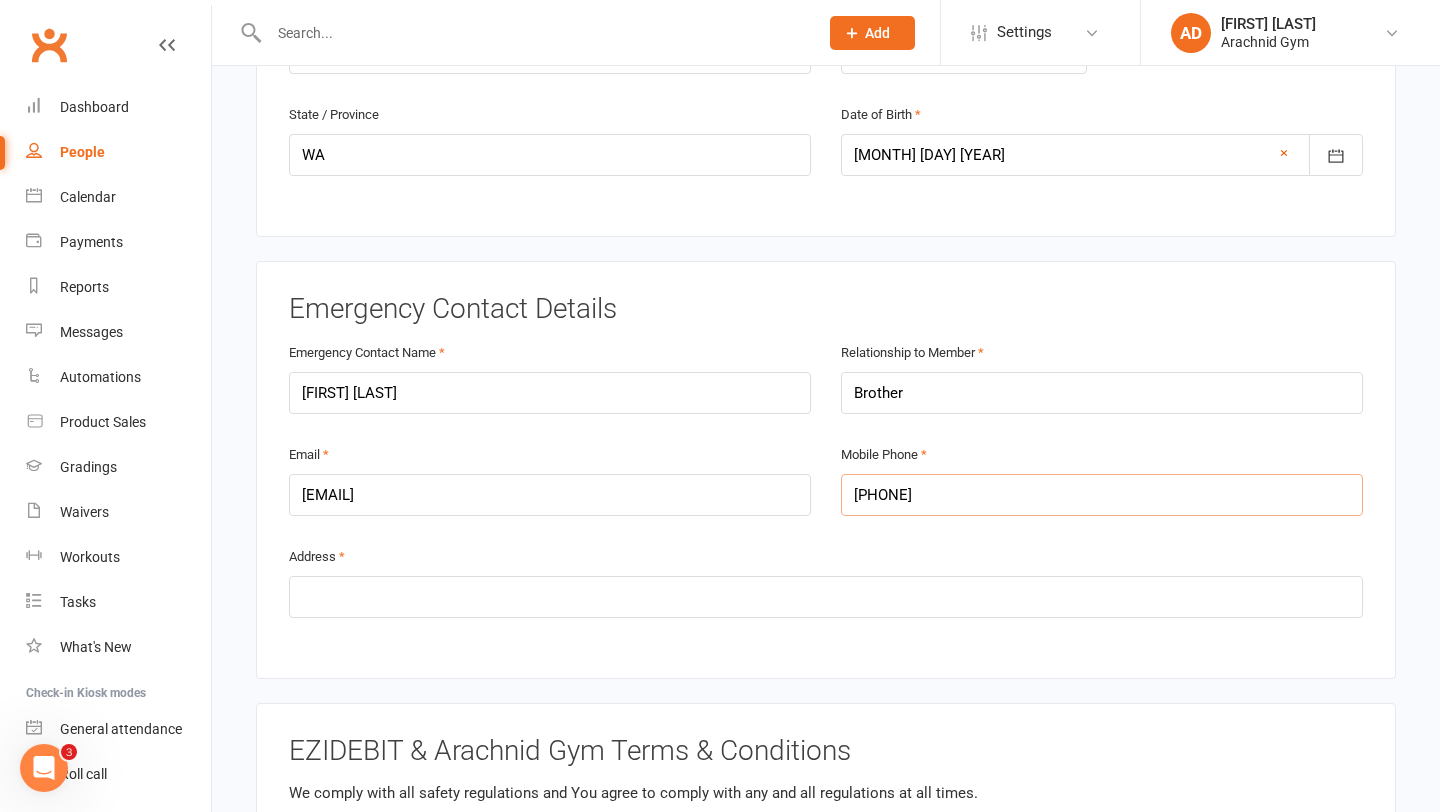 type on "[PHONE]" 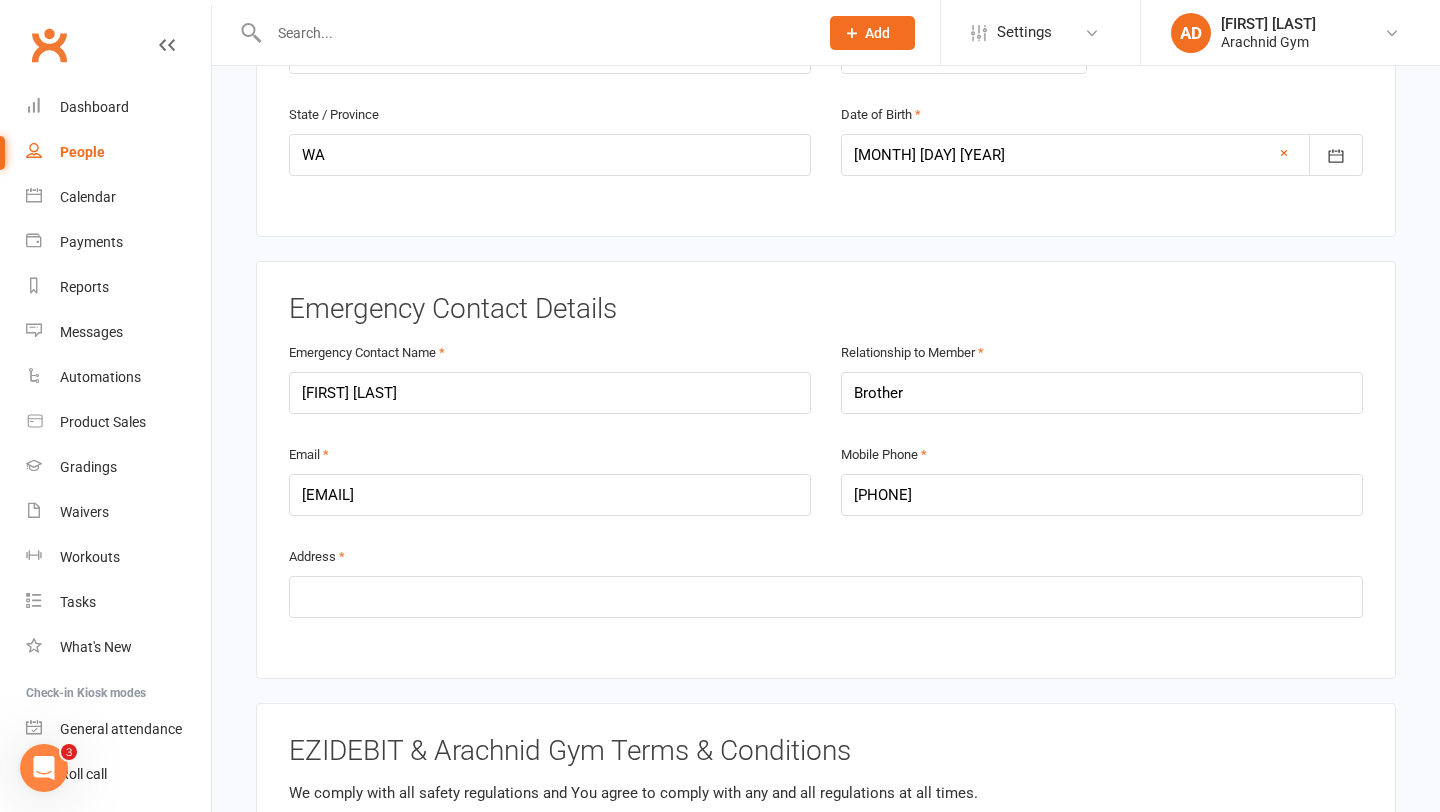 click on "Emergency Contact Details Emergency Contact Name [FIRST] [LAST] Relationship to Member Brother Email [EMAIL] Mobile Phone [PHONE] Address" at bounding box center [826, 470] 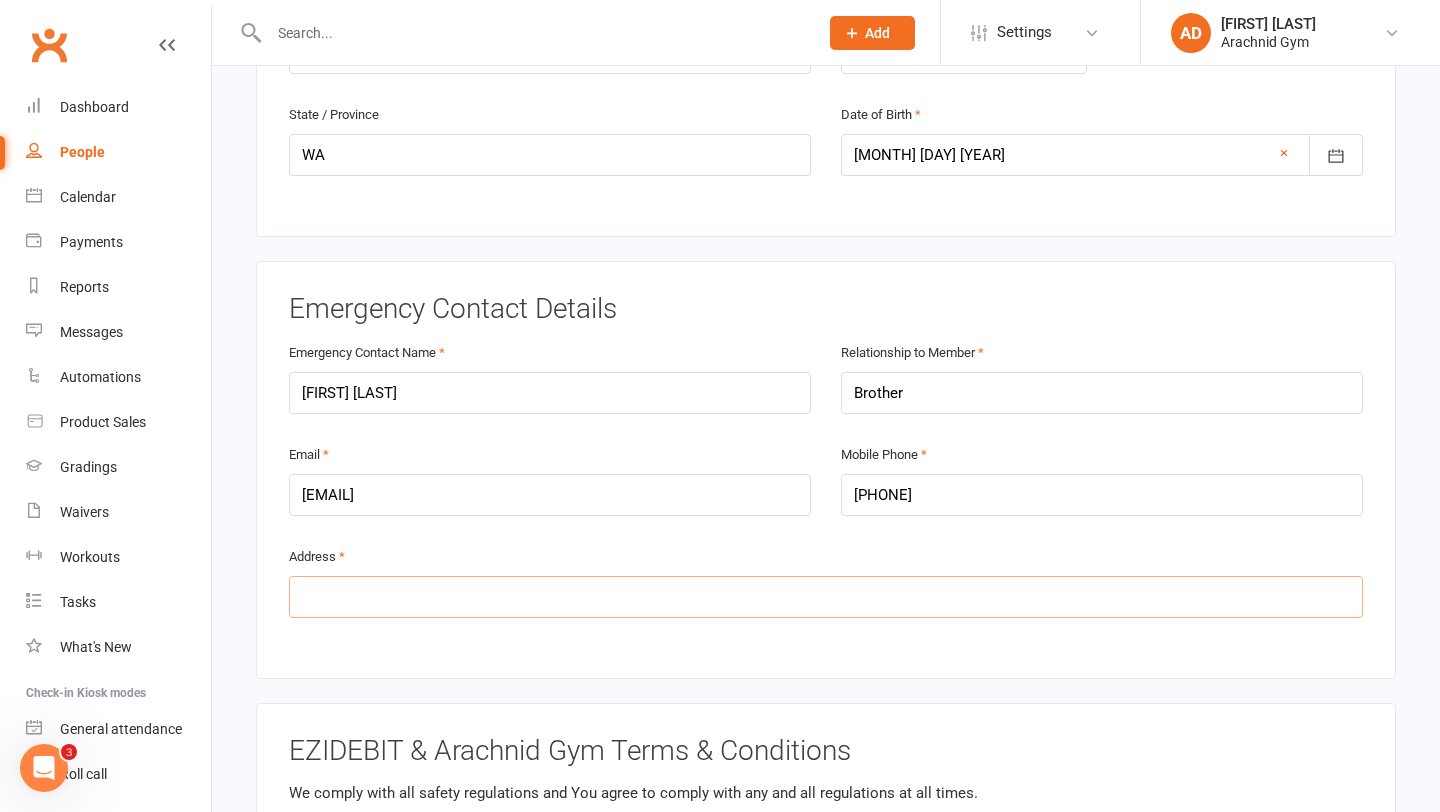 click at bounding box center [826, 597] 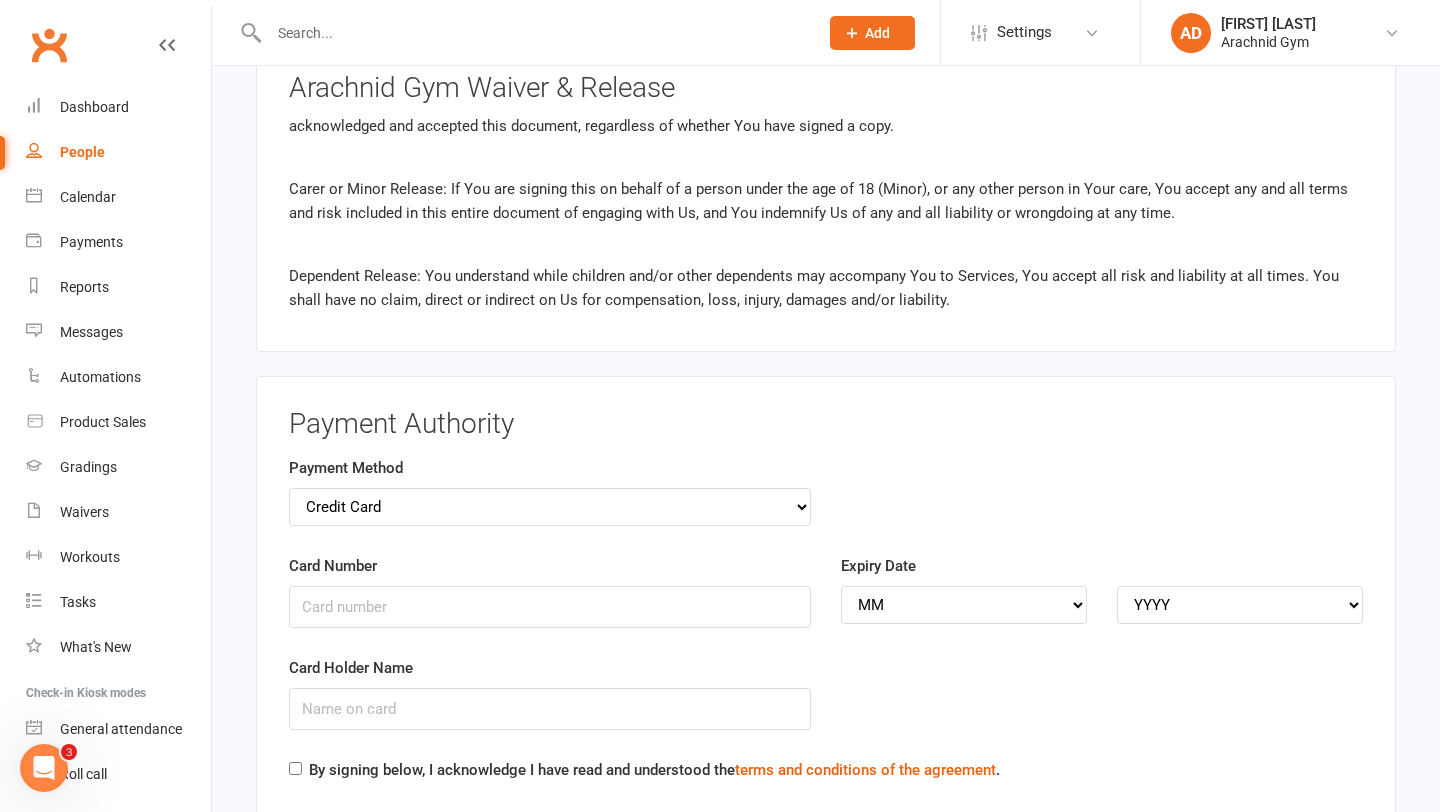 scroll, scrollTop: 1907, scrollLeft: 0, axis: vertical 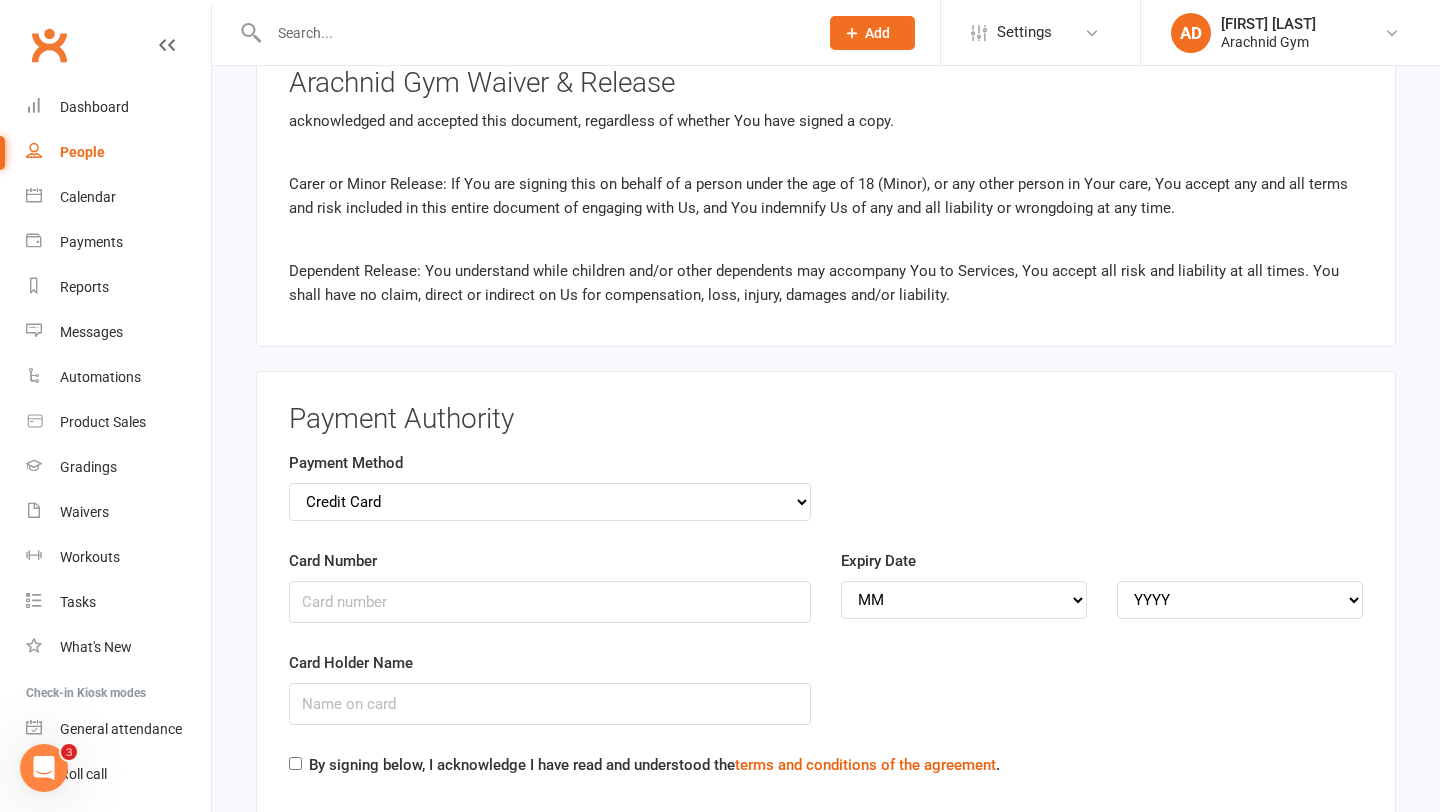 type on "[NUMBER] [STREET], [CITY] [STATE] [POSTAL_CODE]" 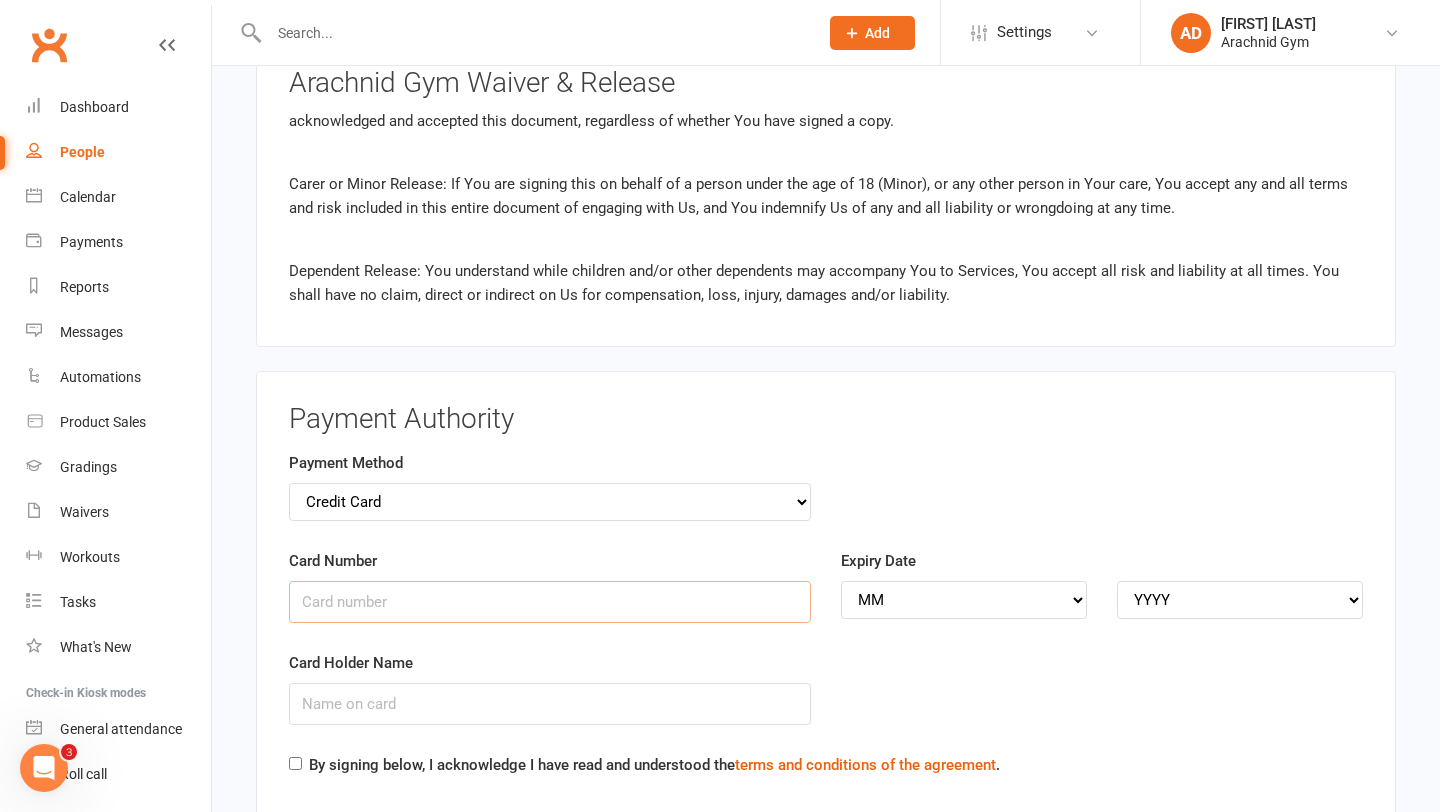 click on "Card Number" at bounding box center [550, 602] 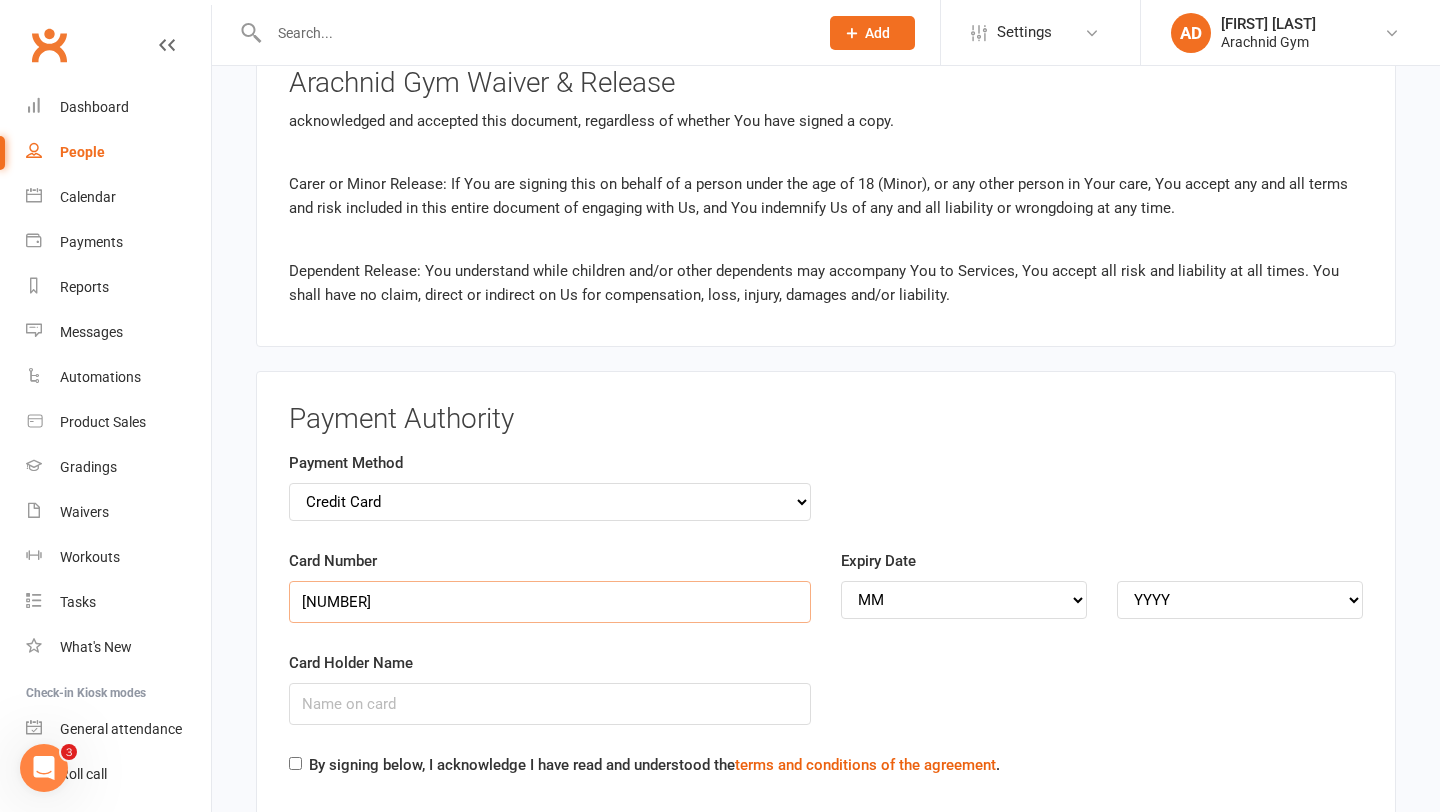type on "[NUMBER]" 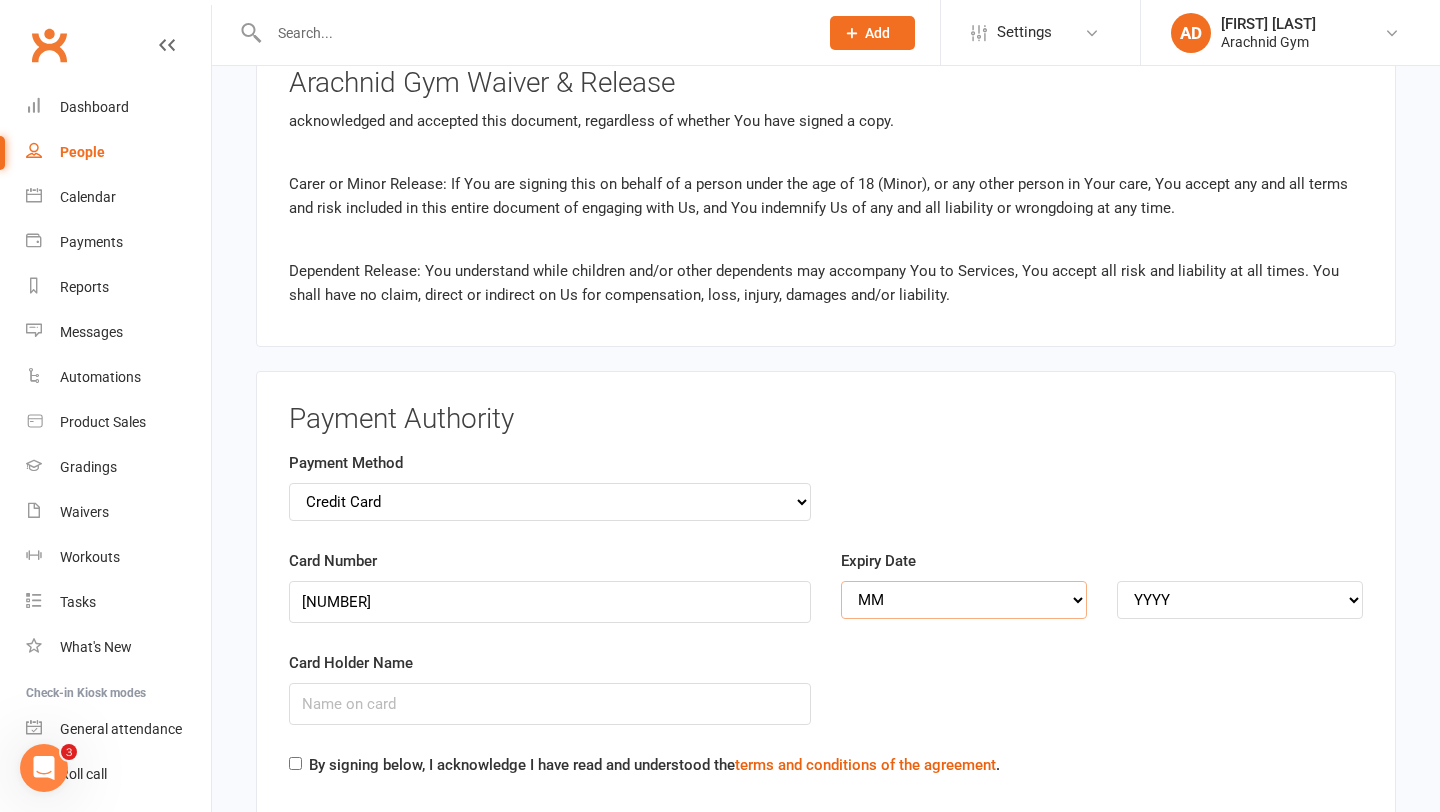 click on "MM 01 02 03 04 05 06 07 08 09 10 11 12" at bounding box center [964, 600] 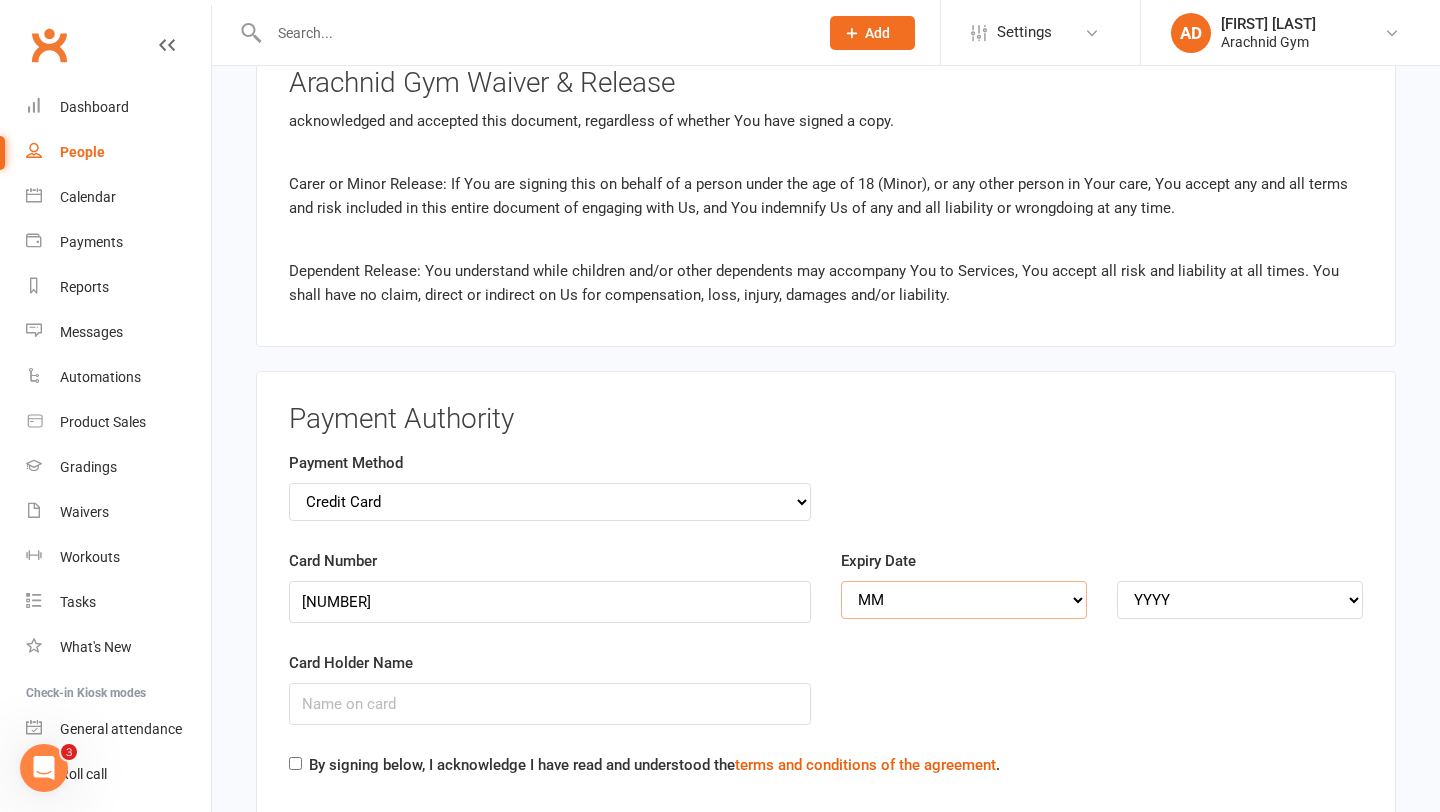 select on "04" 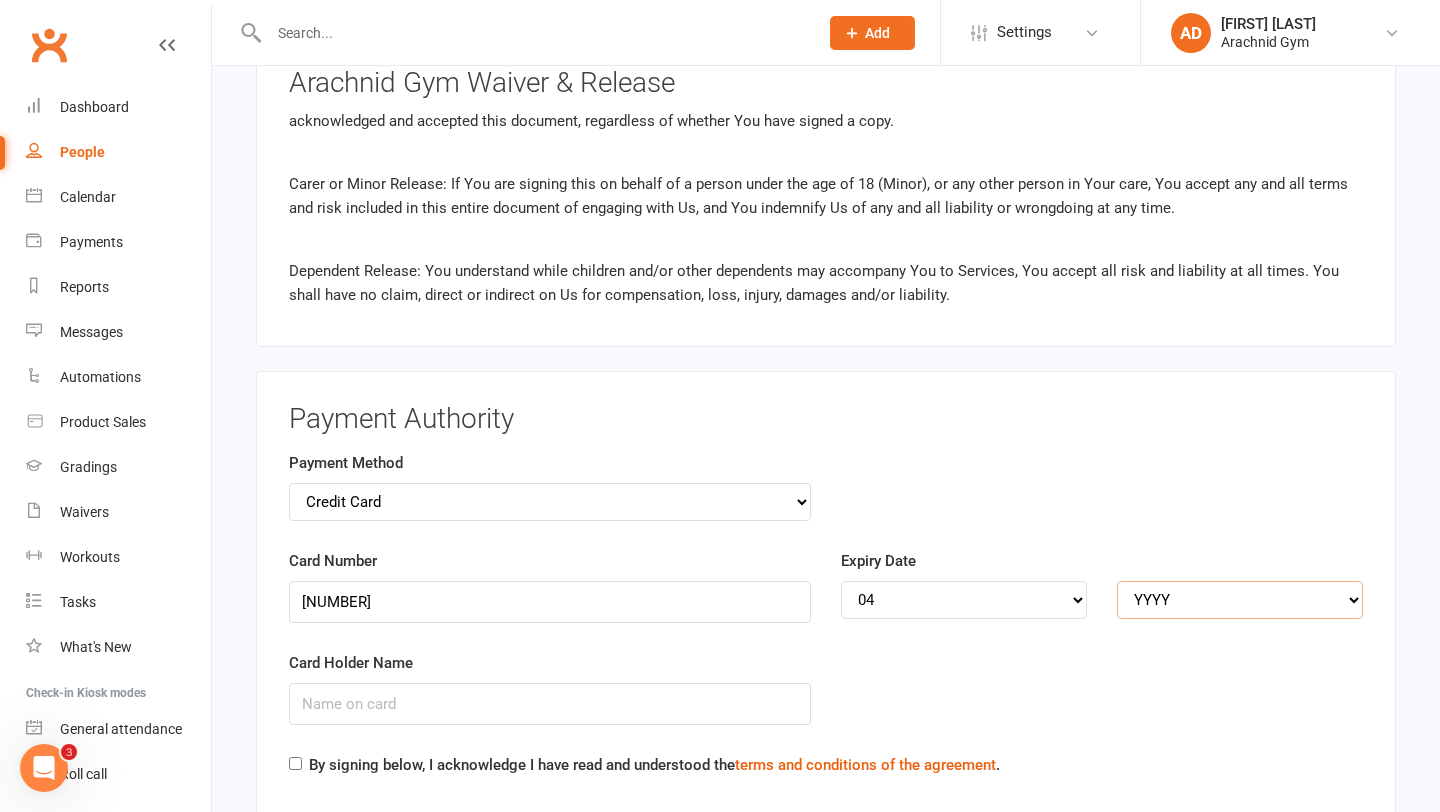 click on "YYYY 2025 2026 2027 2028 2029 2030 2031 2032 2033 2034" at bounding box center [1240, 600] 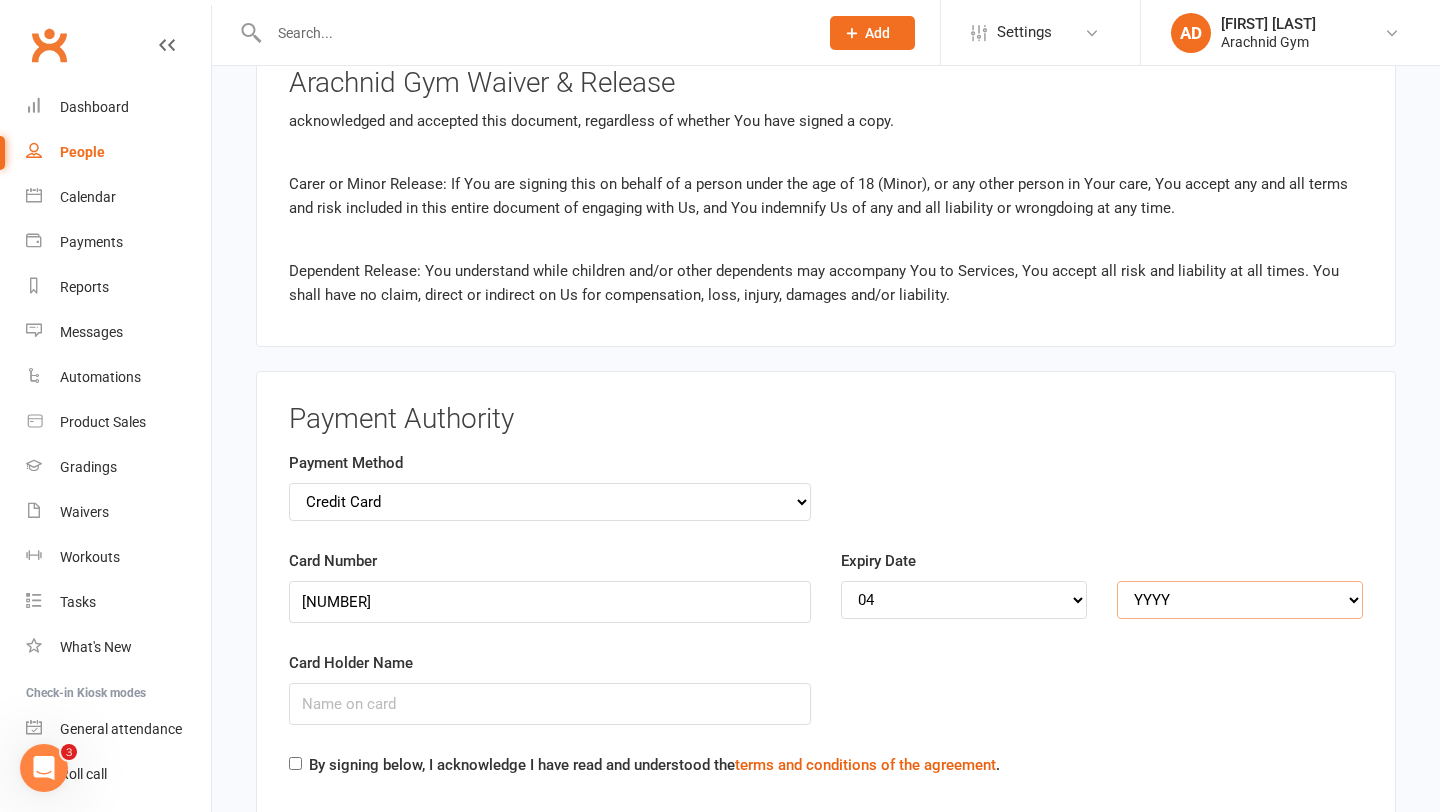 select on "2028" 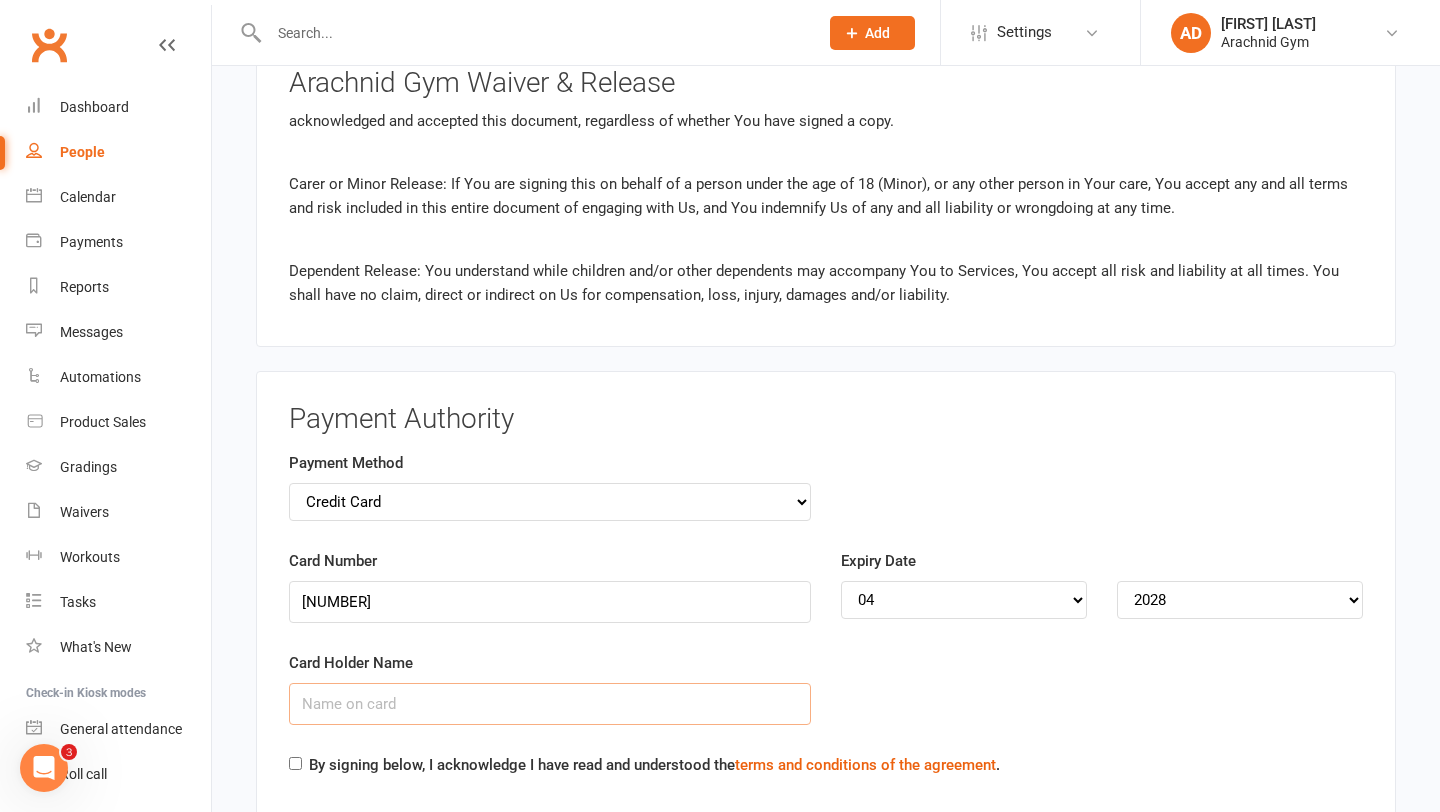 click on "Card Holder Name" at bounding box center [550, 704] 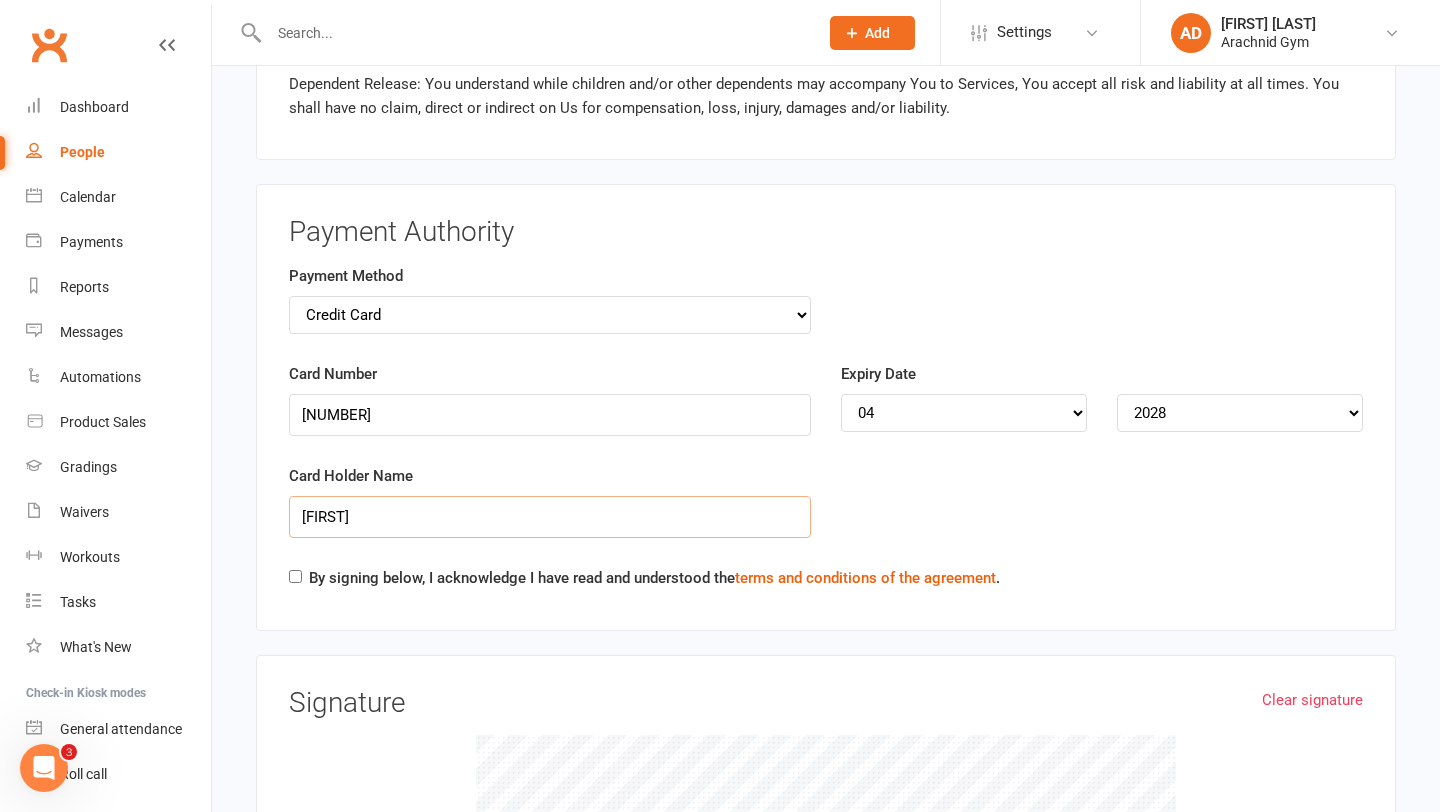 scroll, scrollTop: 2112, scrollLeft: 0, axis: vertical 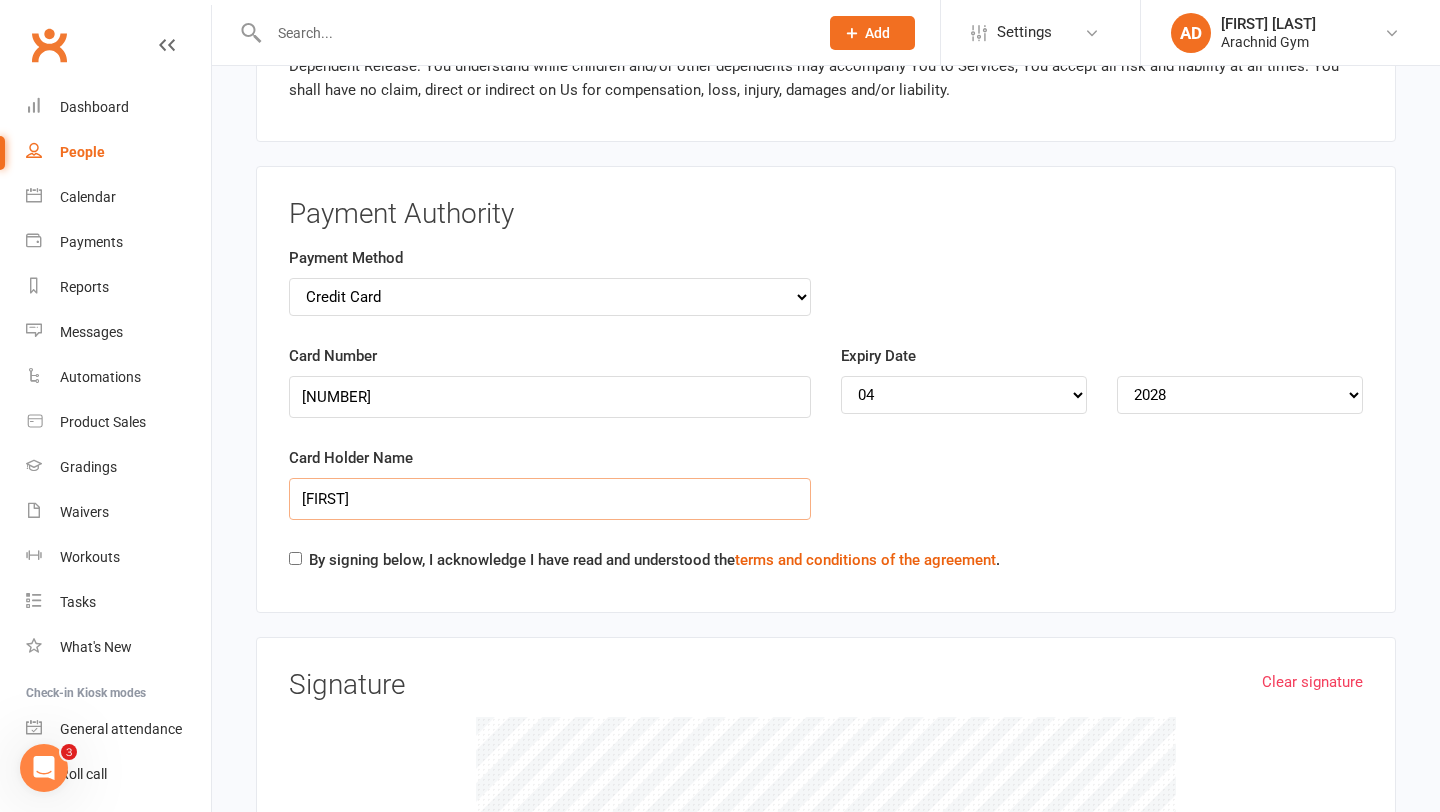 click on "[FIRST]" at bounding box center (550, 499) 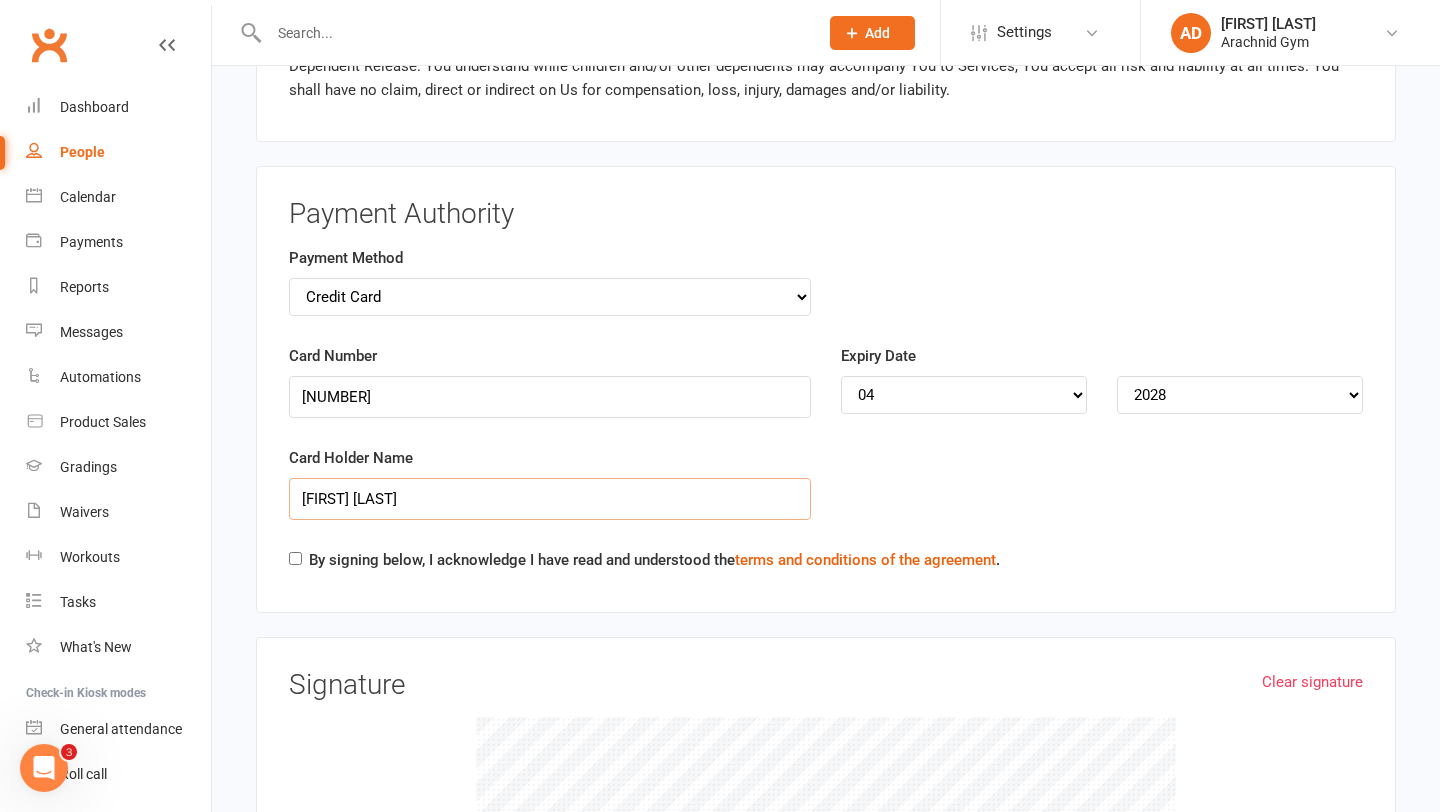 type on "[FIRST] [LAST]" 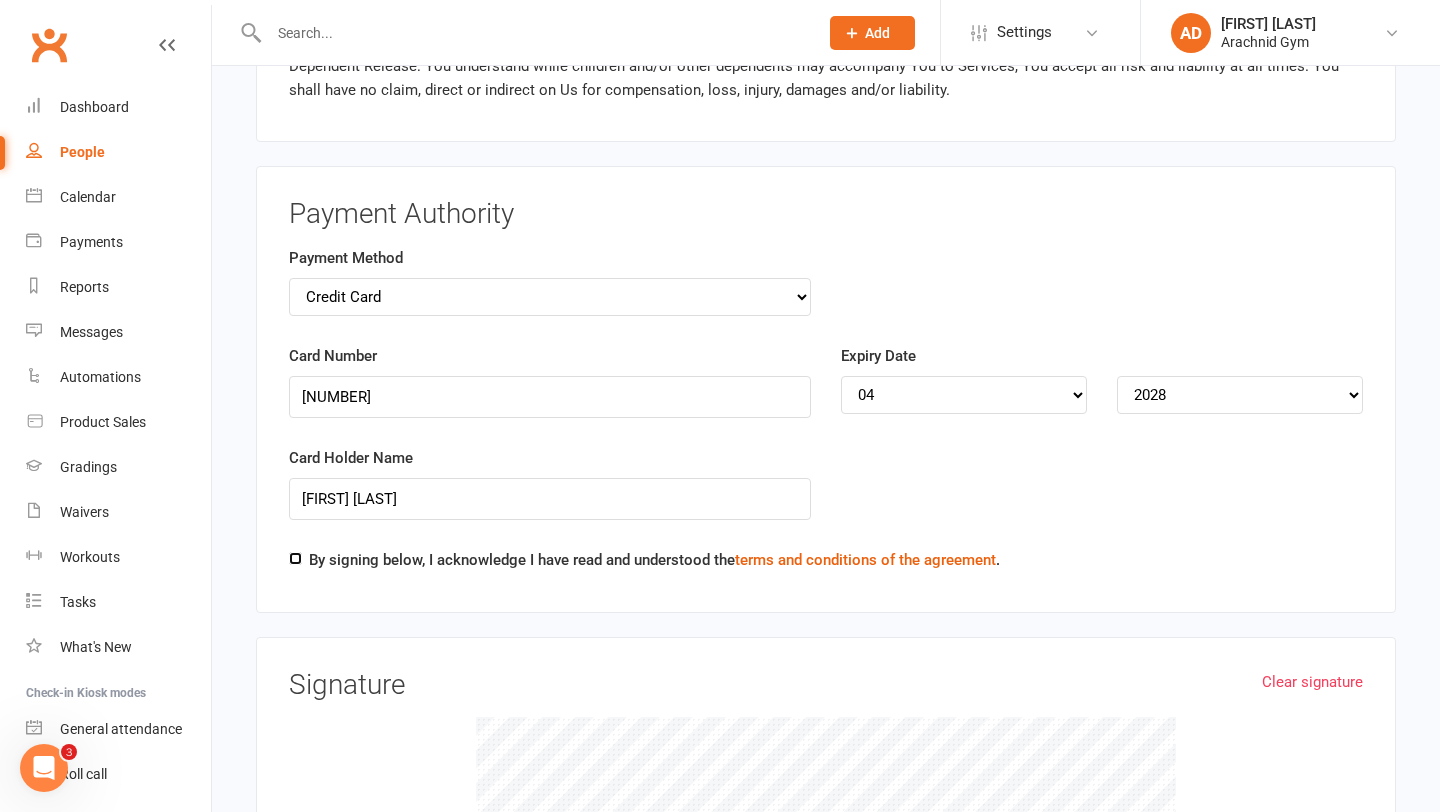 click on "By signing below, I acknowledge I have read and understood the  terms and conditions of the agreement ." at bounding box center (295, 558) 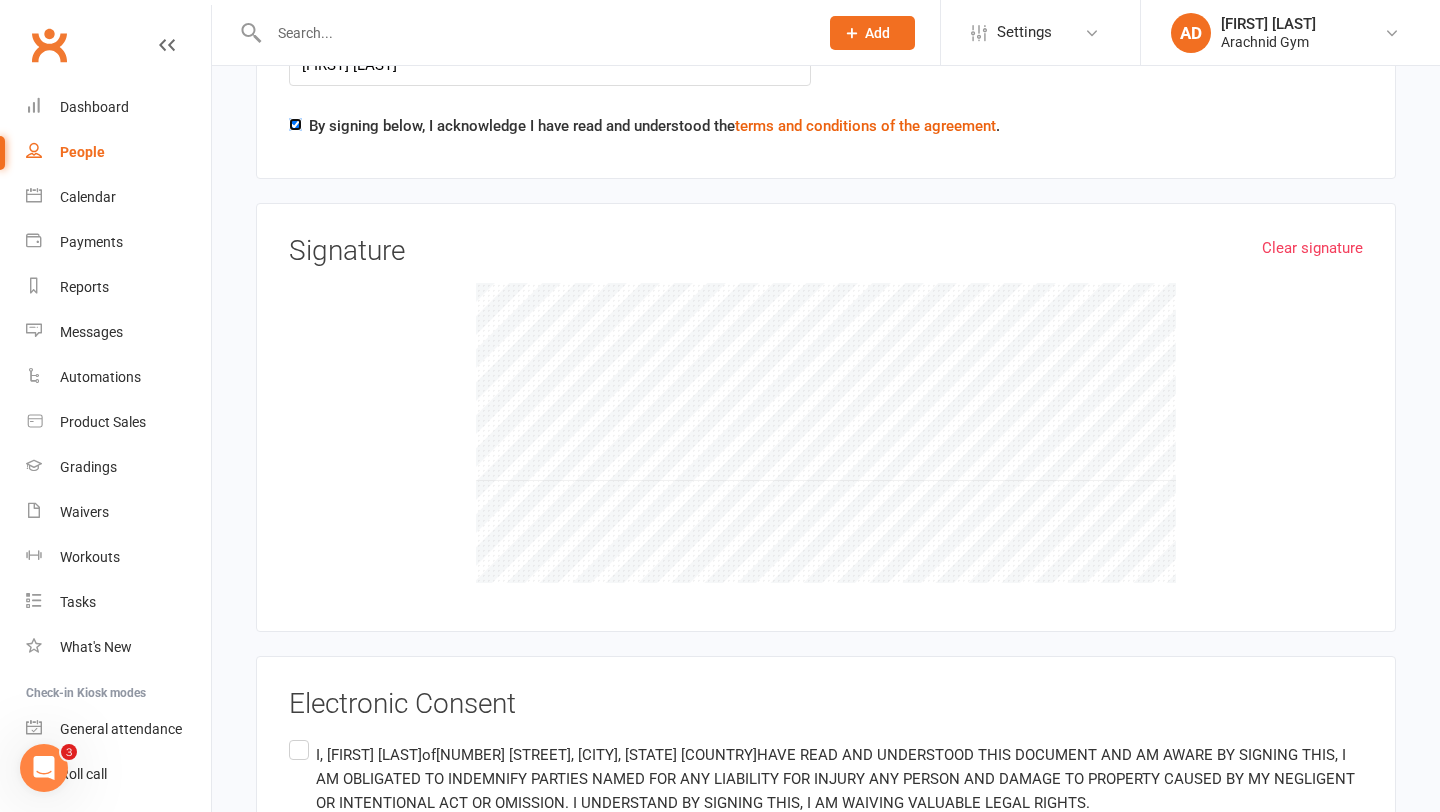 scroll, scrollTop: 2551, scrollLeft: 0, axis: vertical 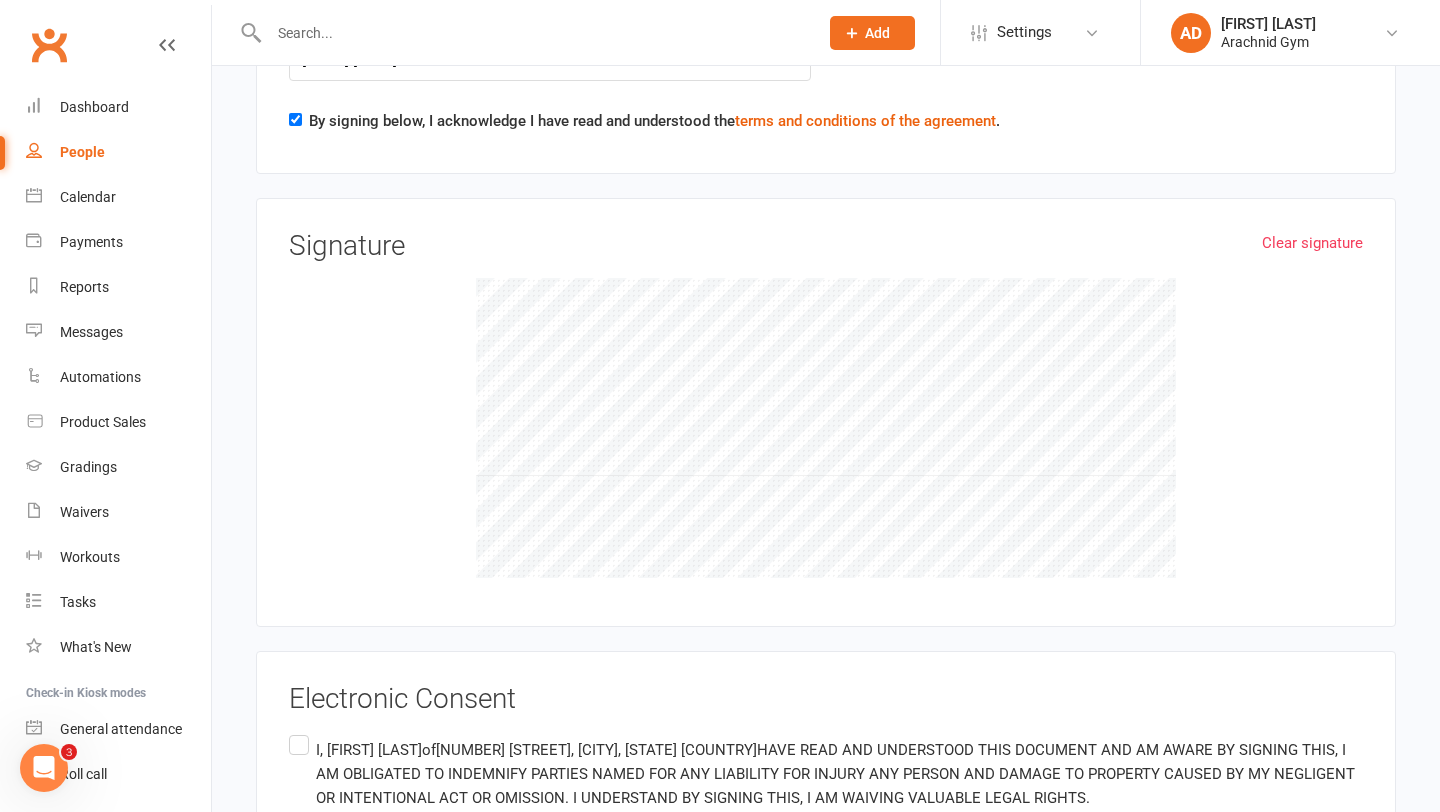 click on "Clear signature Signature" at bounding box center (826, 412) 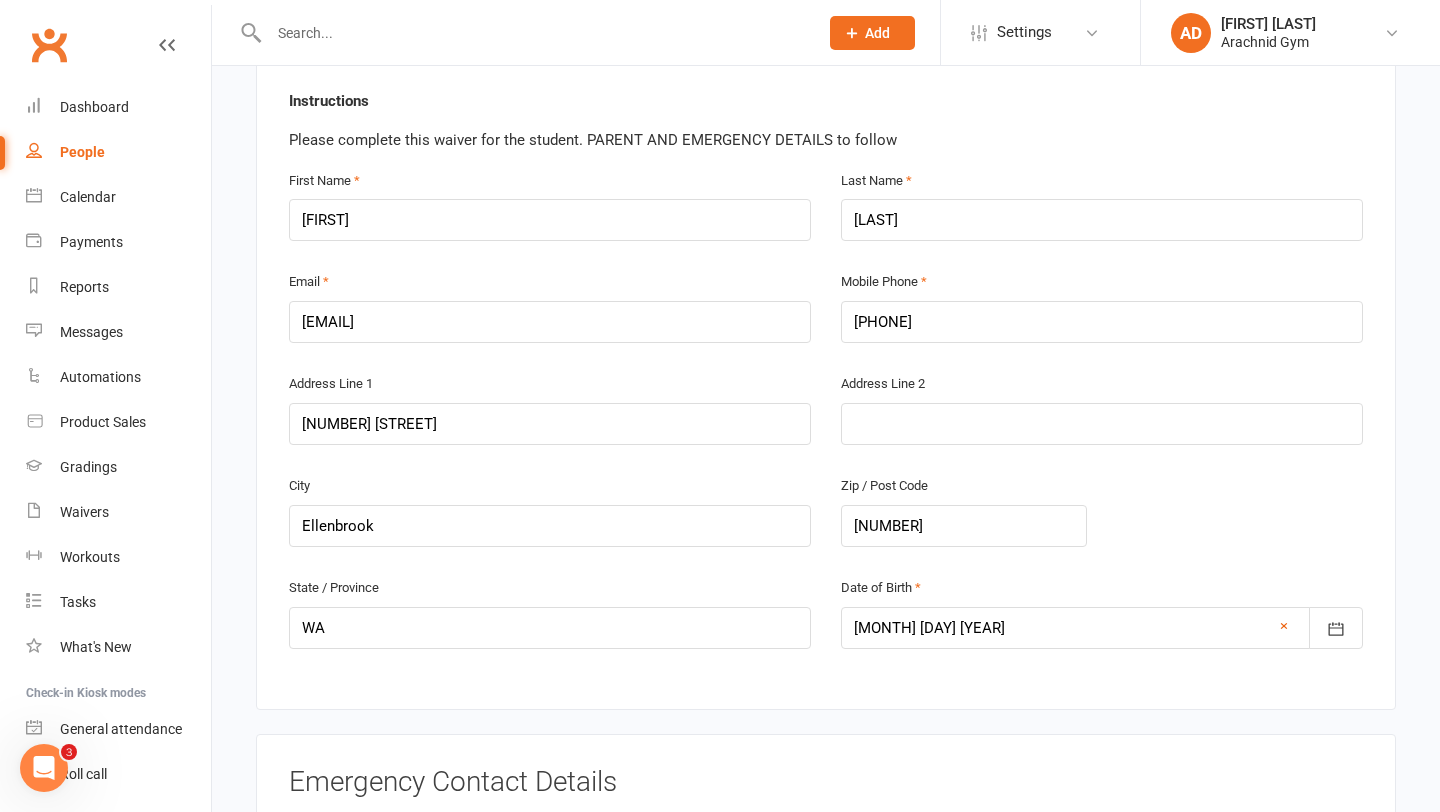 scroll, scrollTop: 428, scrollLeft: 0, axis: vertical 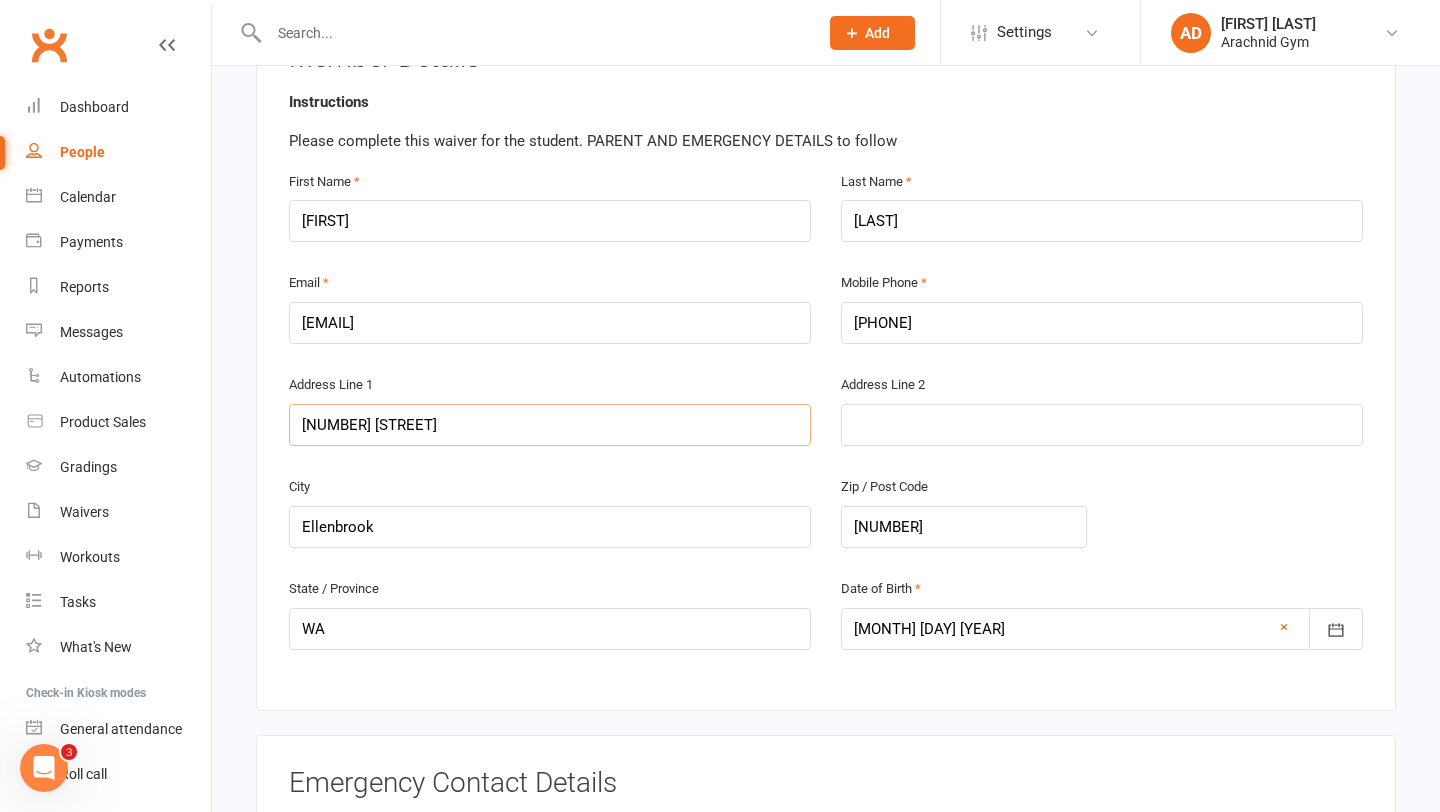 click on "[NUMBER] [STREET]" at bounding box center [550, 425] 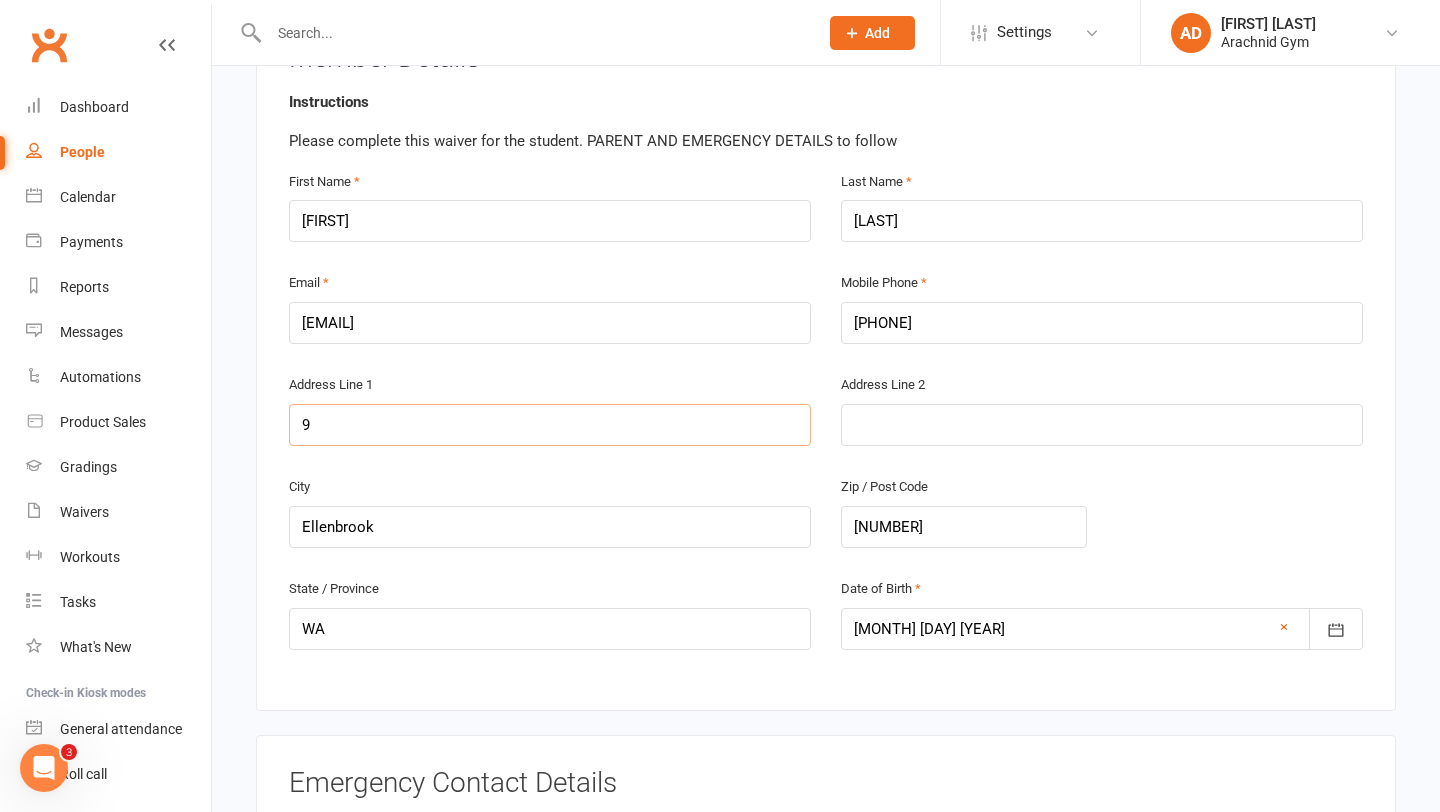 type on "9" 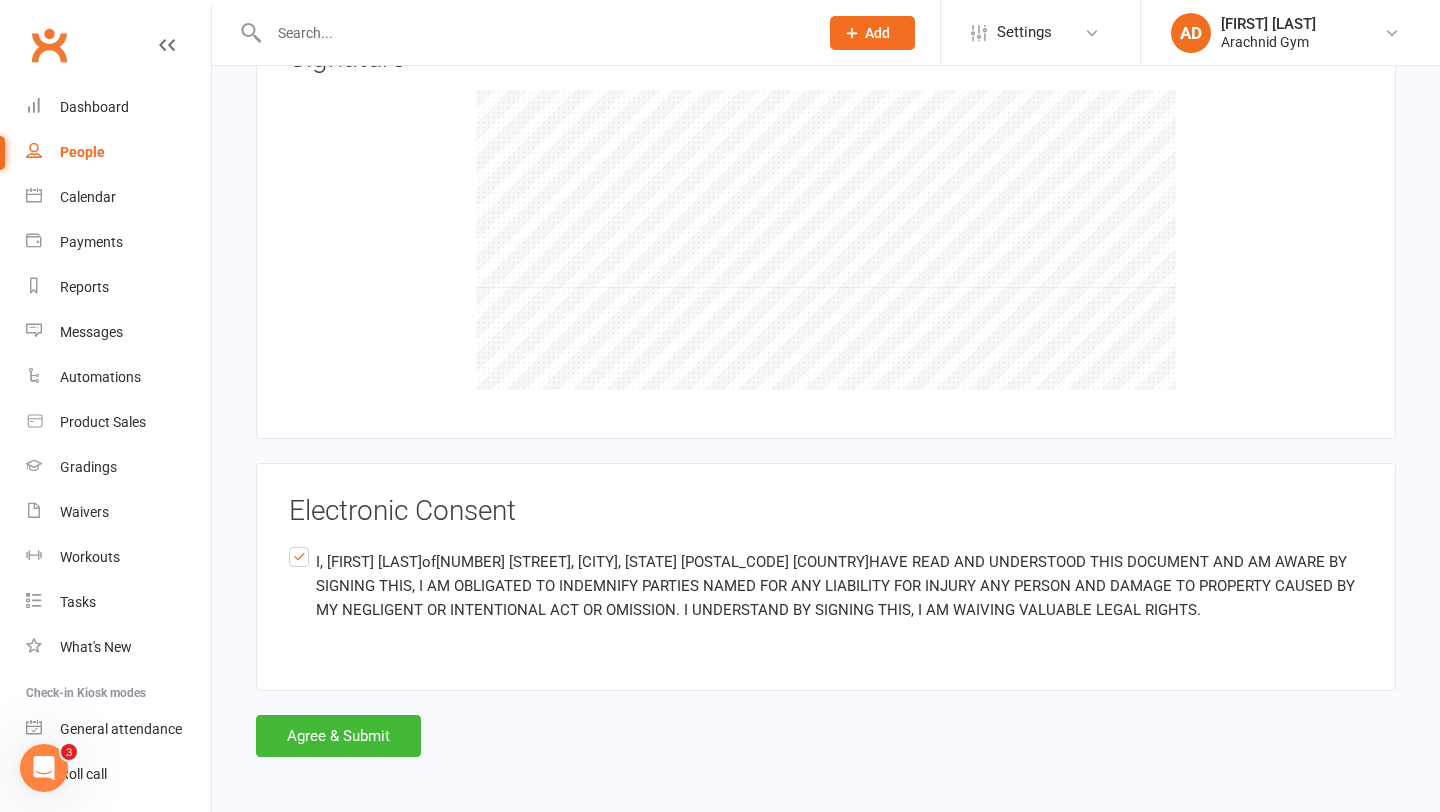 scroll, scrollTop: 2740, scrollLeft: 0, axis: vertical 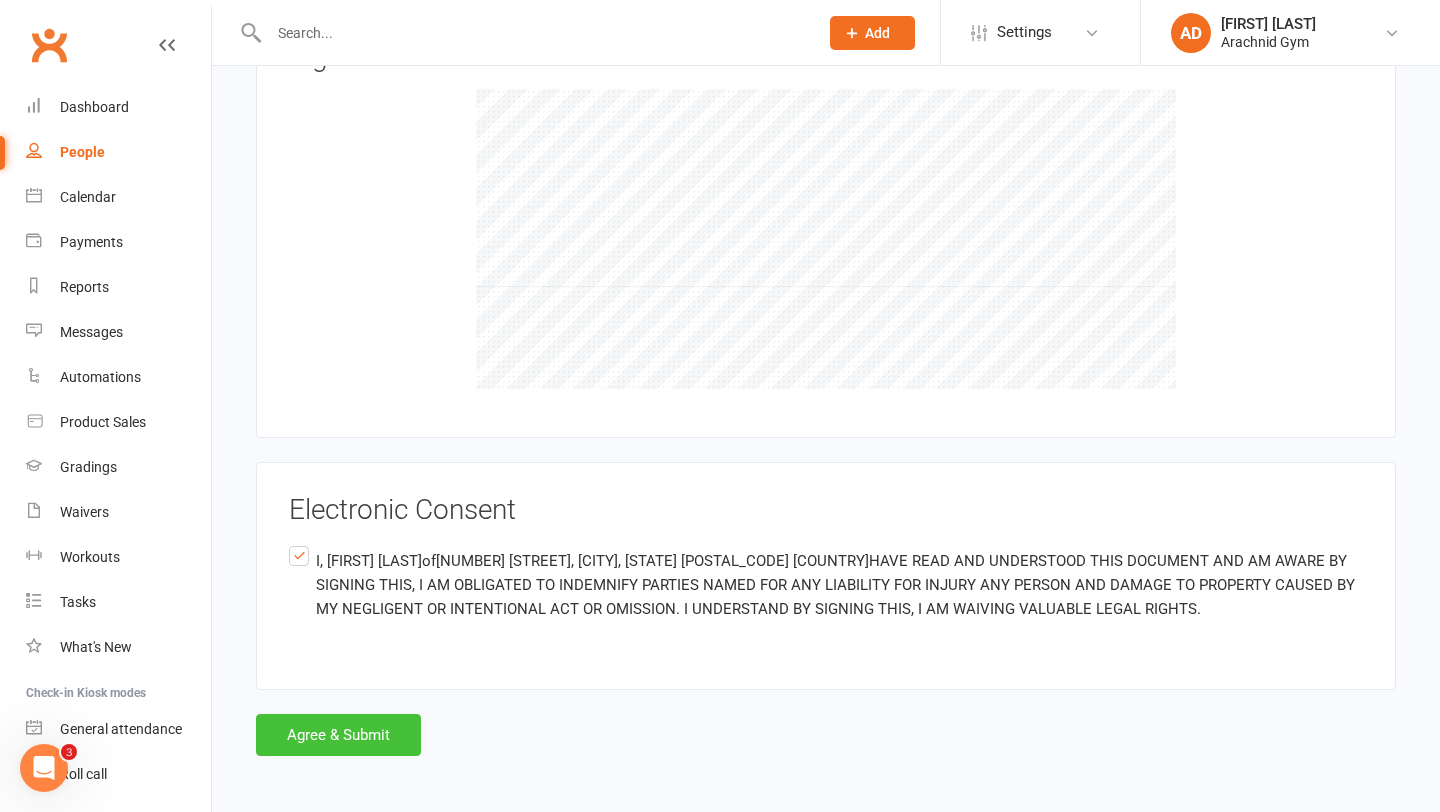 type on "[NUMBER] [STREET]" 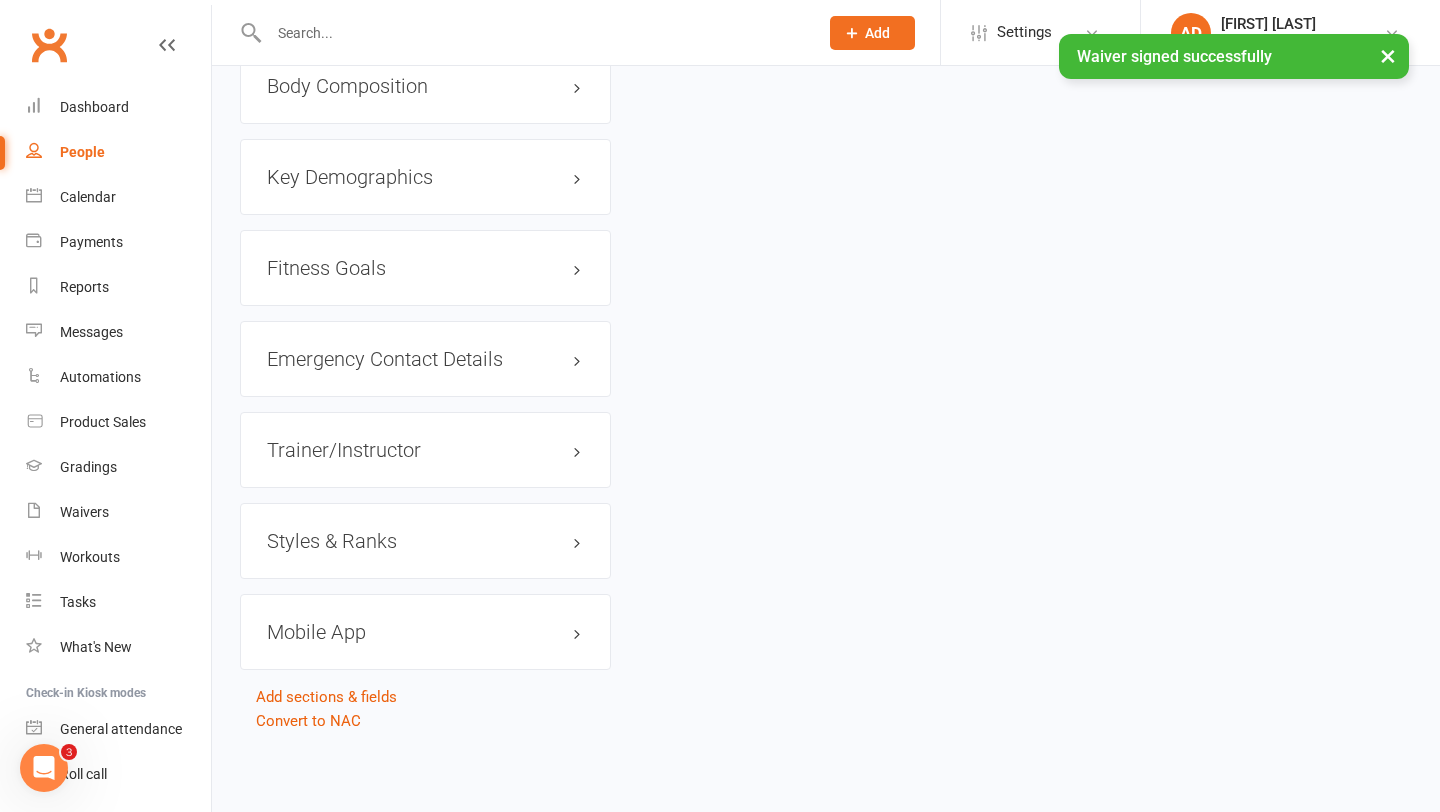 scroll, scrollTop: 0, scrollLeft: 0, axis: both 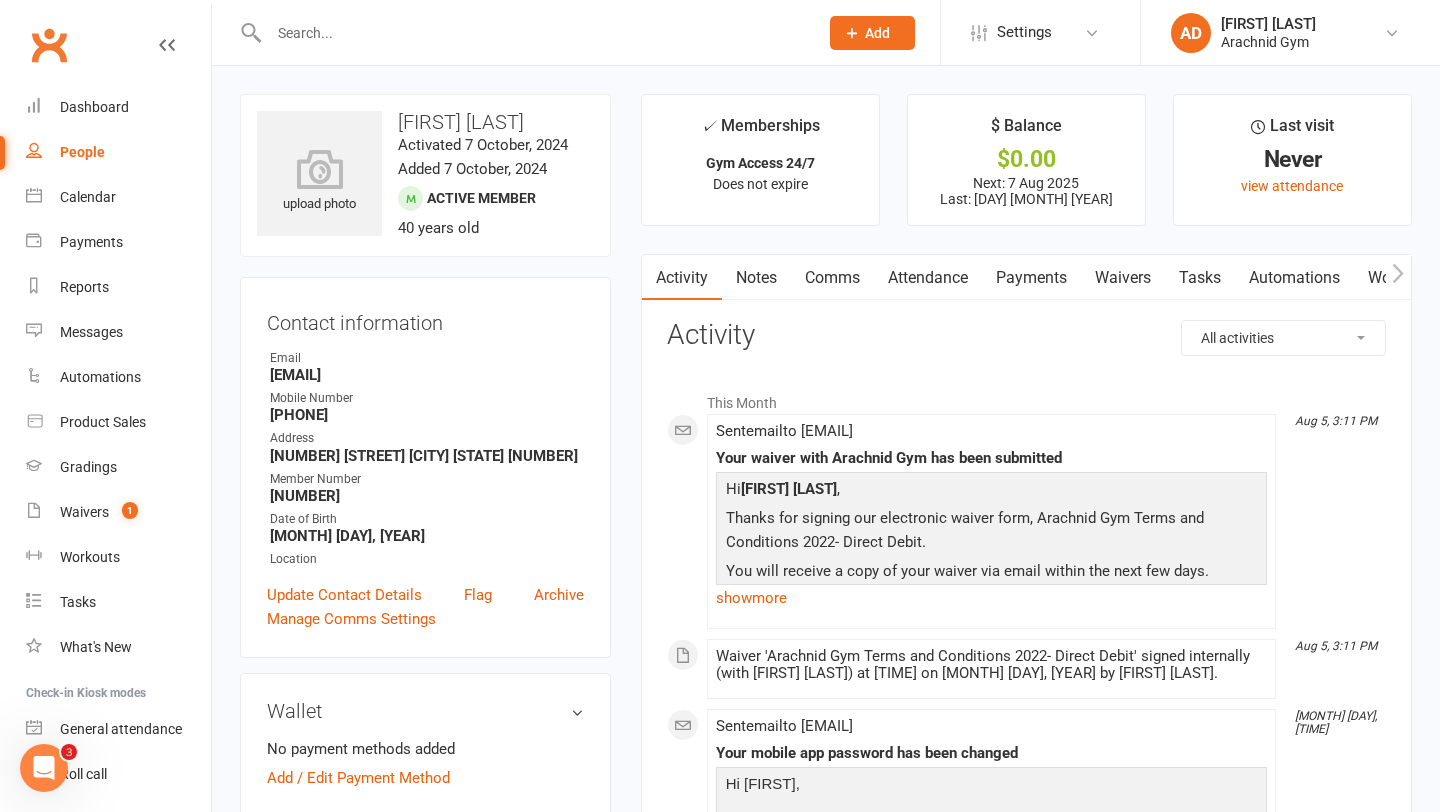 click on "Your waiver with Arachnid Gym has been submitted" at bounding box center [991, 458] 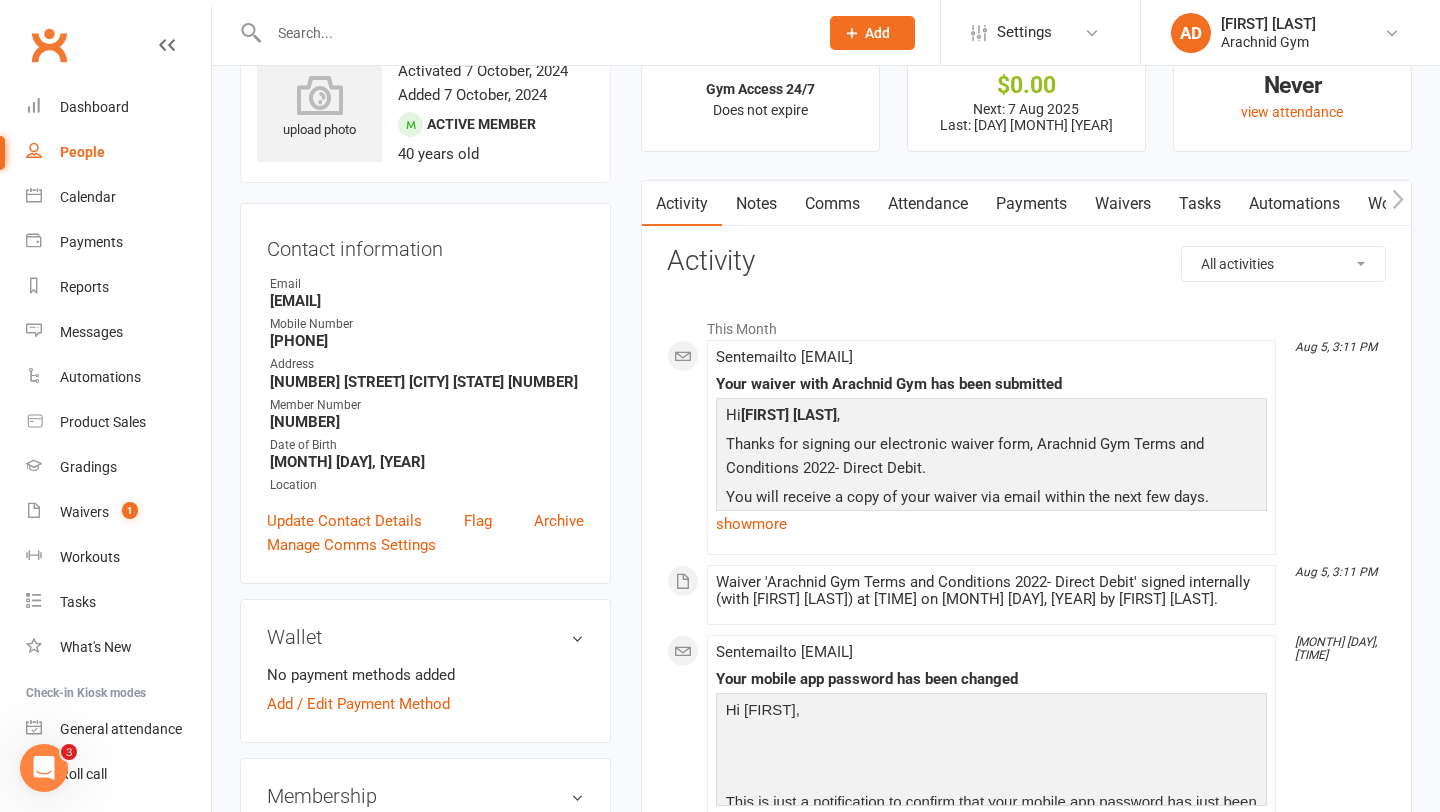 scroll, scrollTop: 0, scrollLeft: 0, axis: both 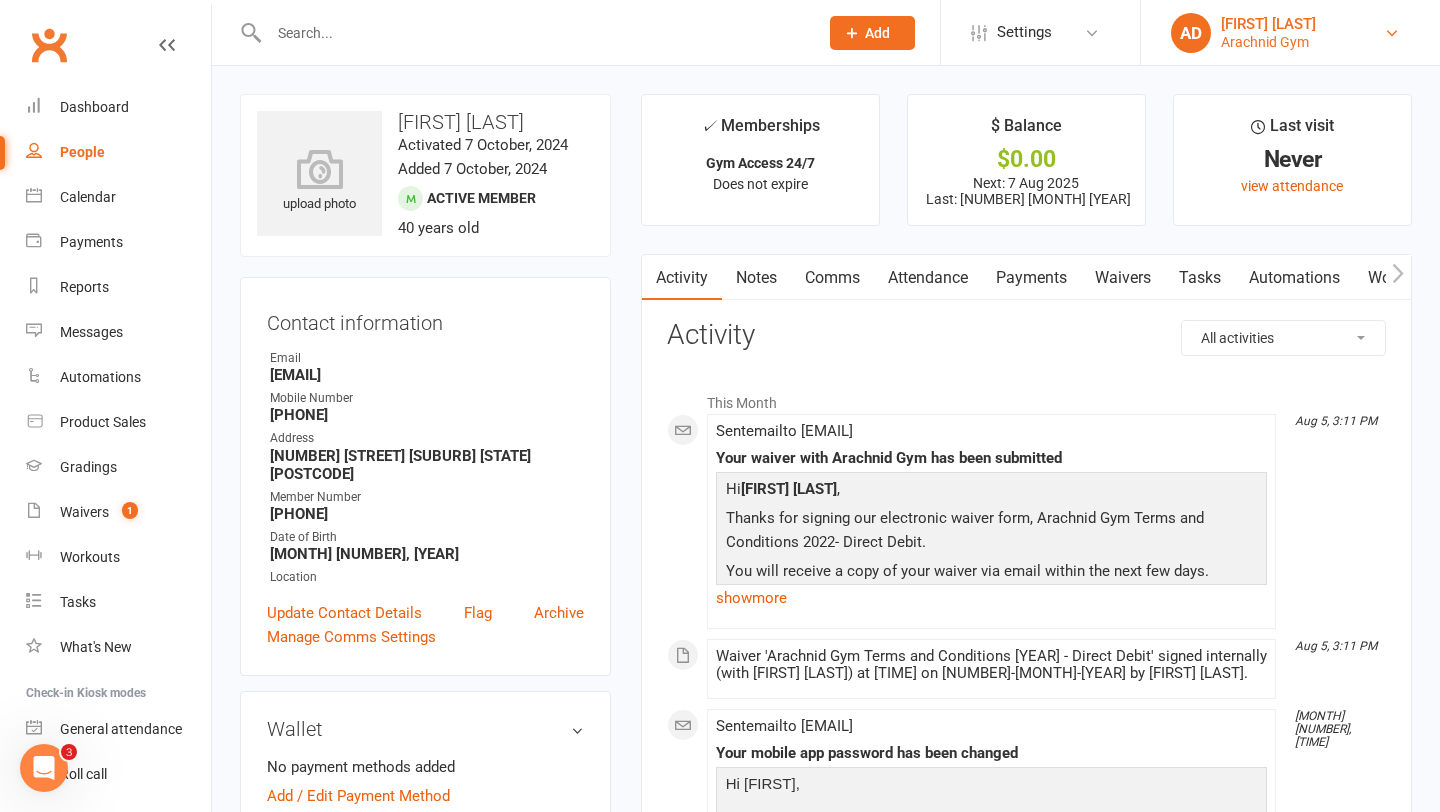 click on "[INITIAL] [LAST] [COMPANY]" at bounding box center (1290, 33) 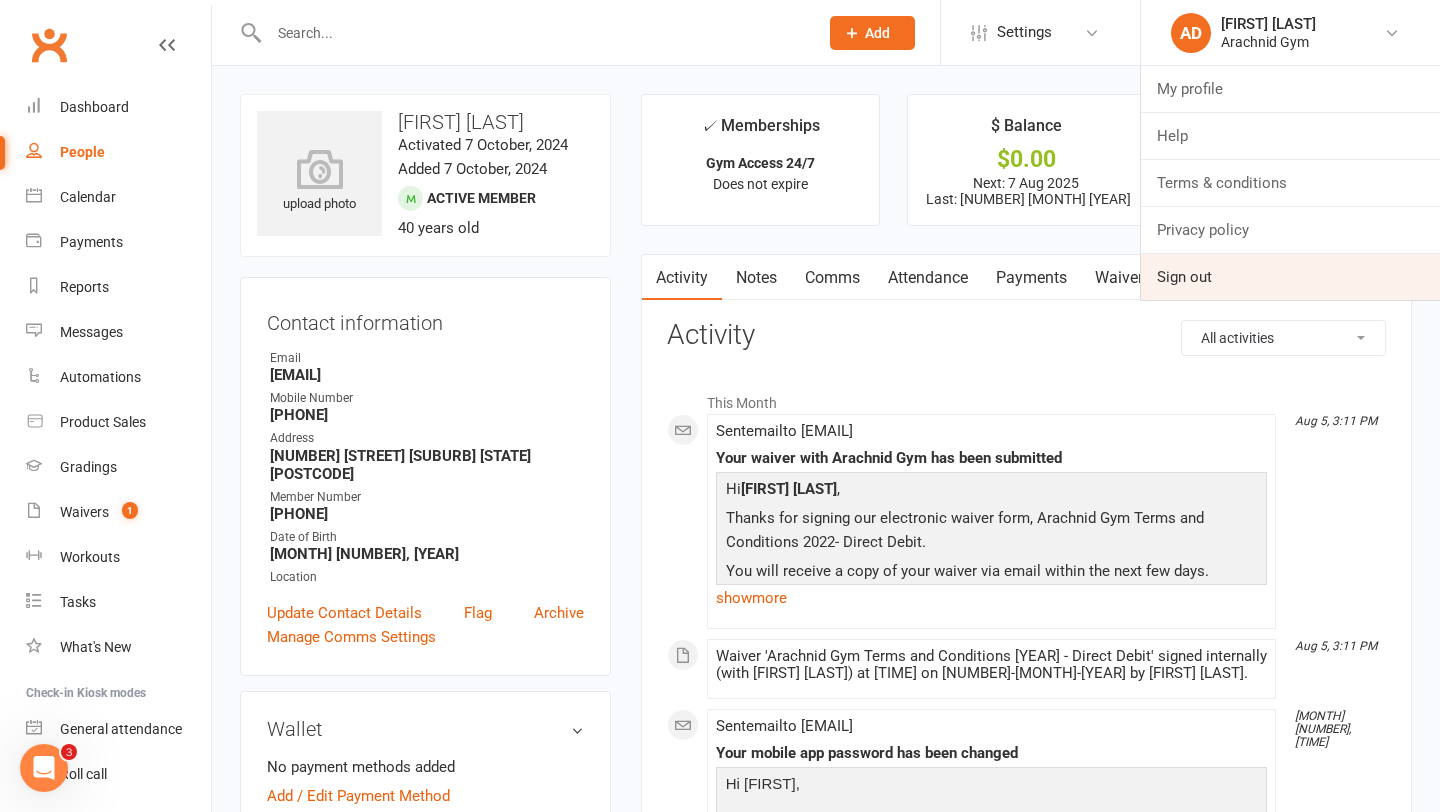 click on "Sign out" at bounding box center [1290, 277] 